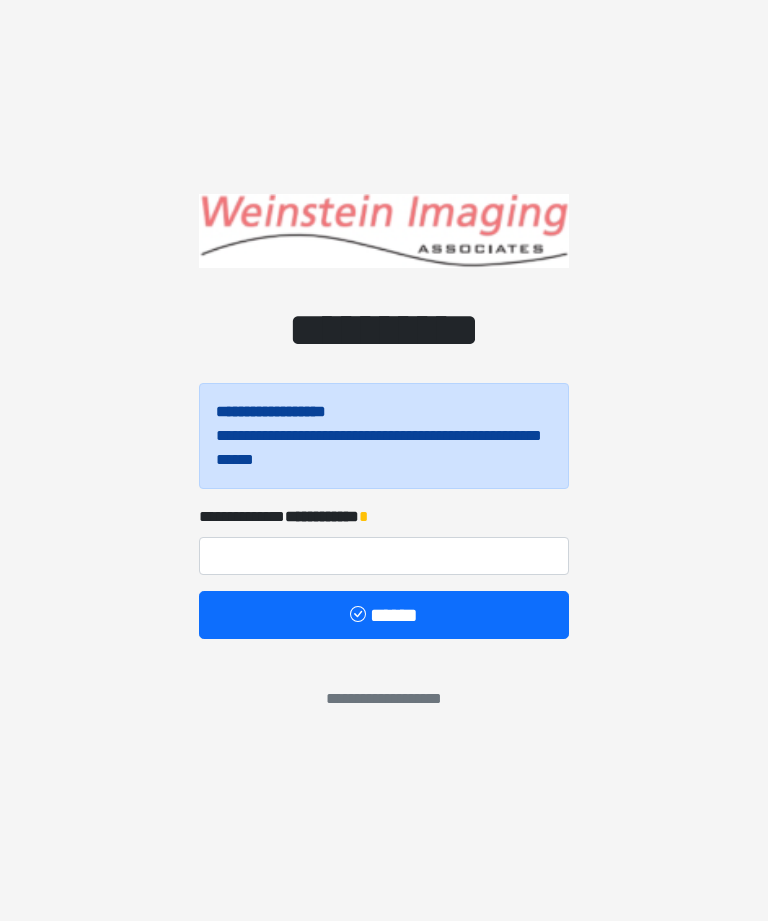 scroll, scrollTop: 0, scrollLeft: 0, axis: both 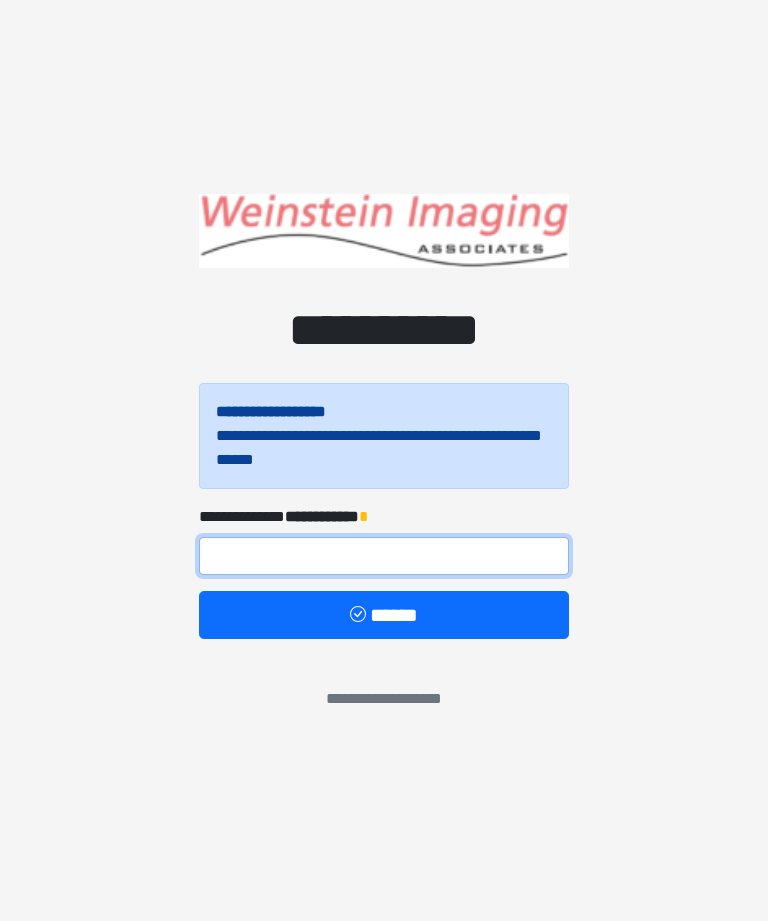 click at bounding box center [384, 556] 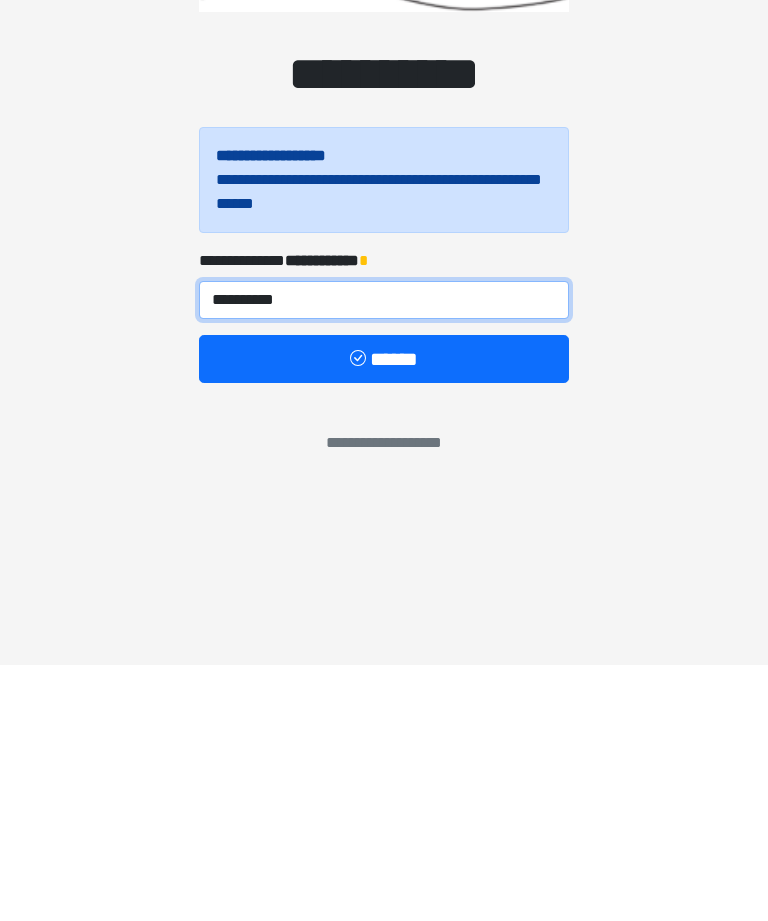 type on "**********" 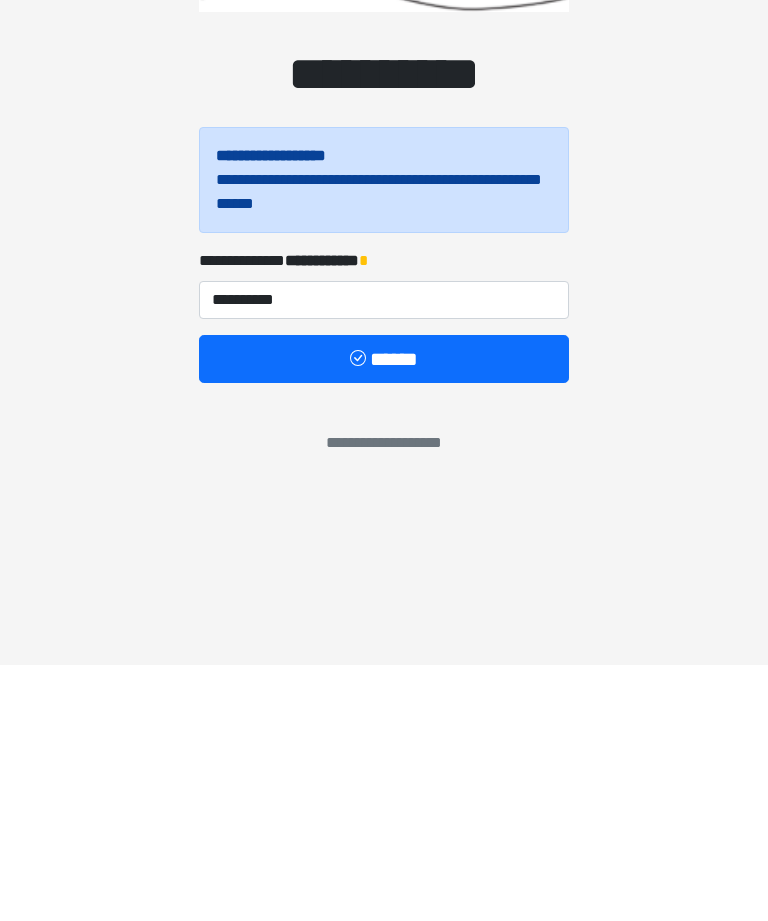 click on "******" at bounding box center (384, 615) 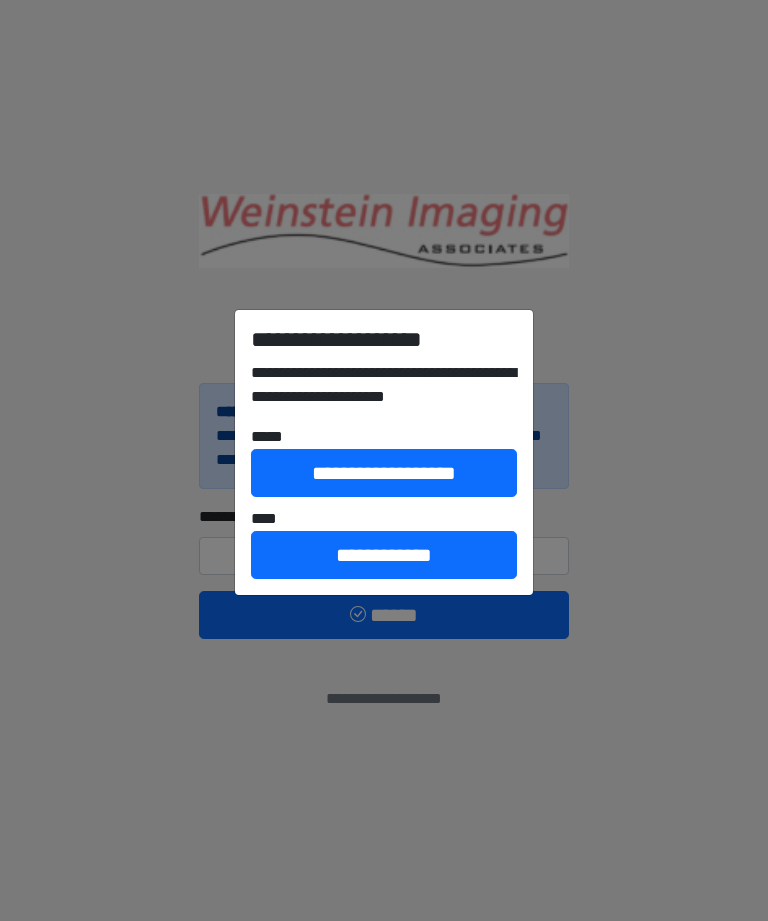 click on "**********" at bounding box center (384, 555) 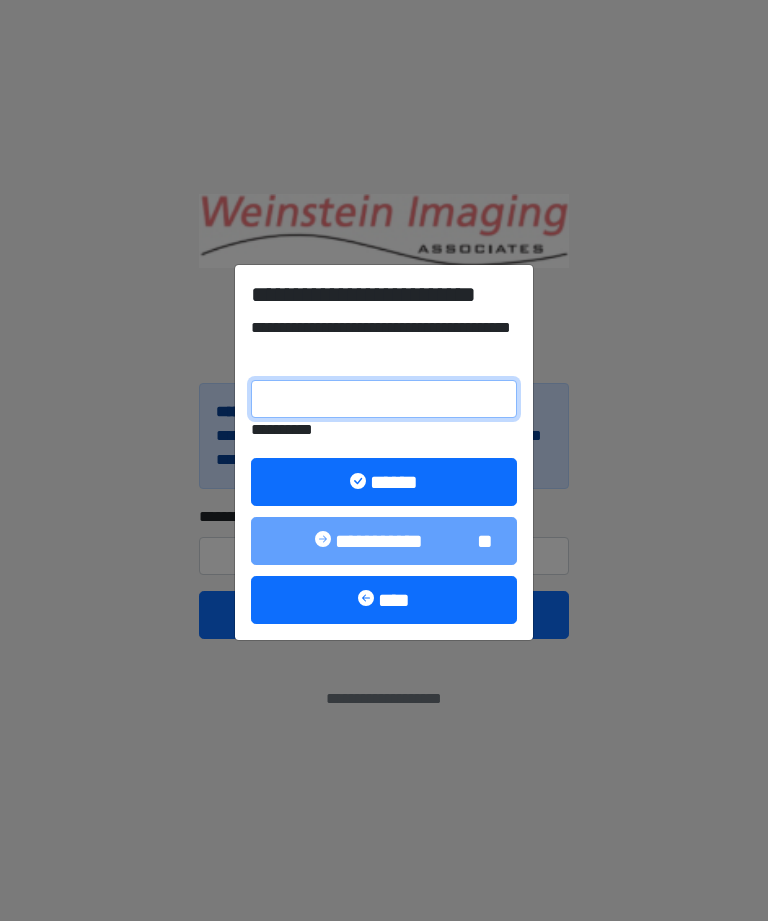 click on "**********" at bounding box center (384, 399) 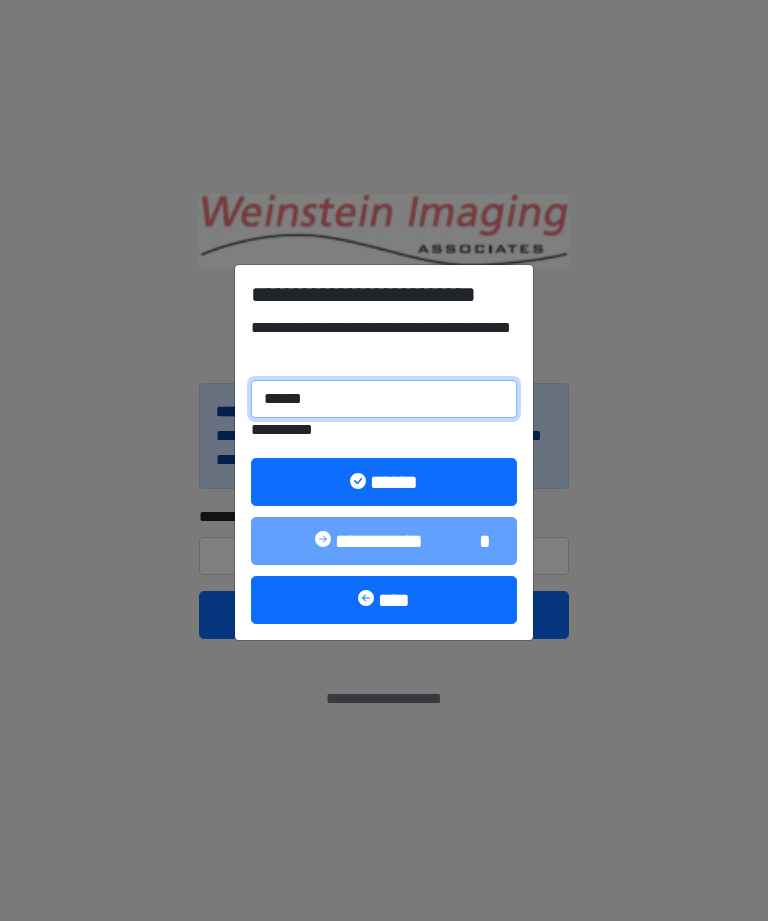 type on "******" 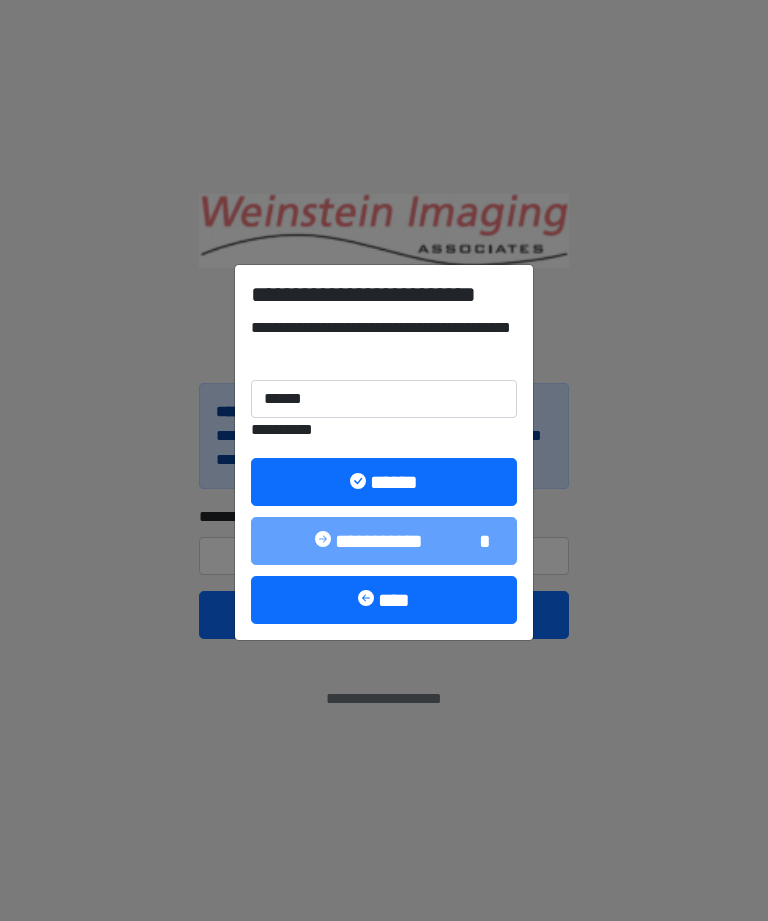 click on "******" at bounding box center [384, 482] 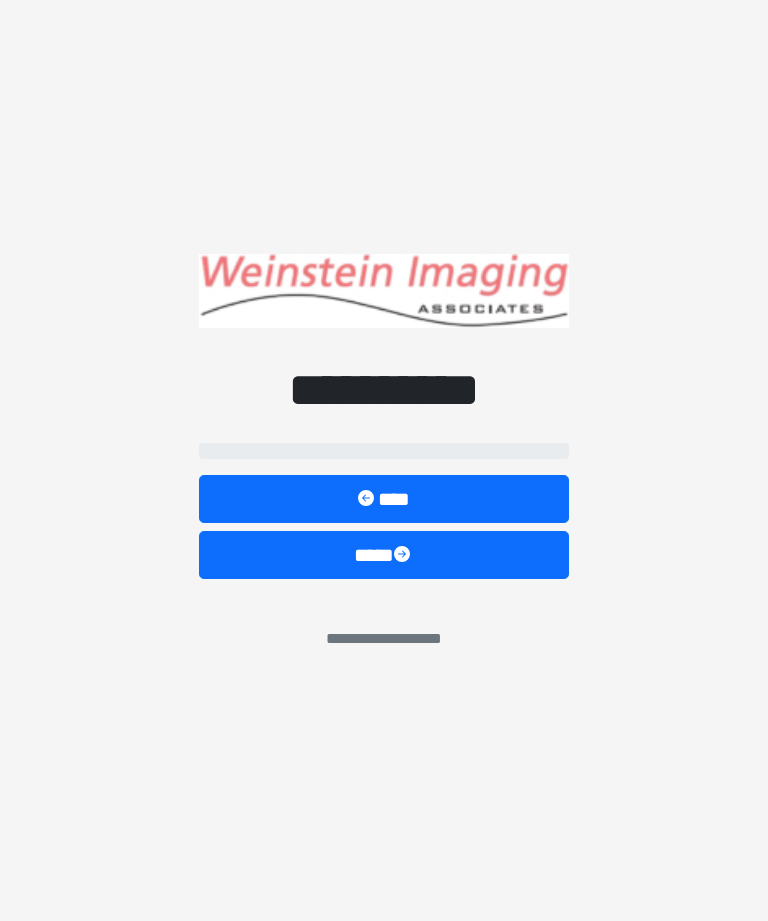 select on "*****" 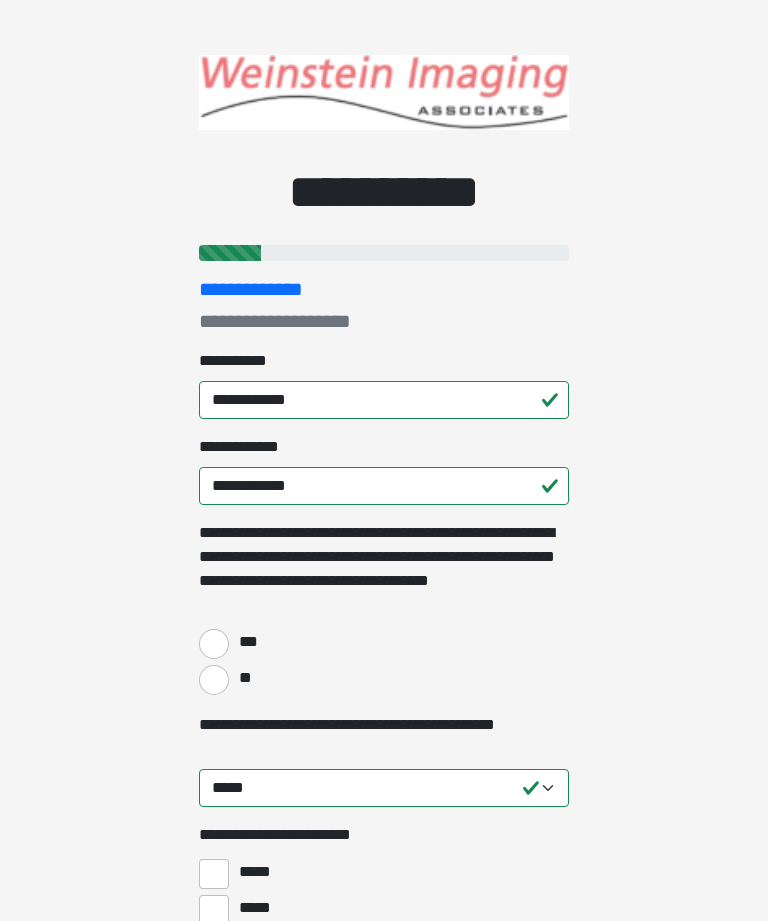 click on "***" at bounding box center [214, 644] 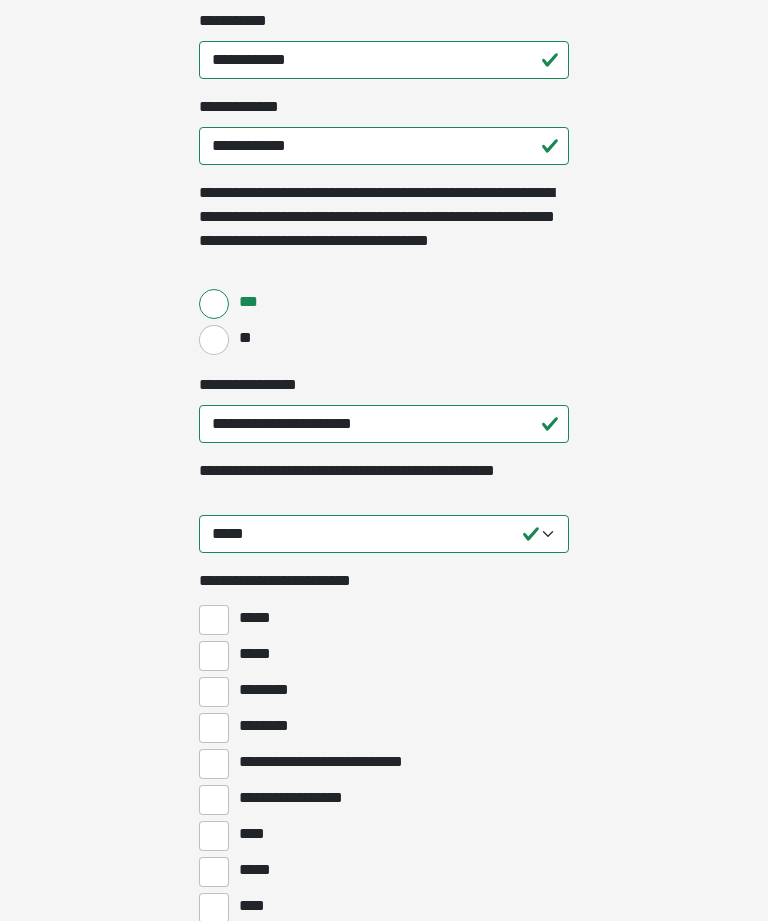 scroll, scrollTop: 348, scrollLeft: 0, axis: vertical 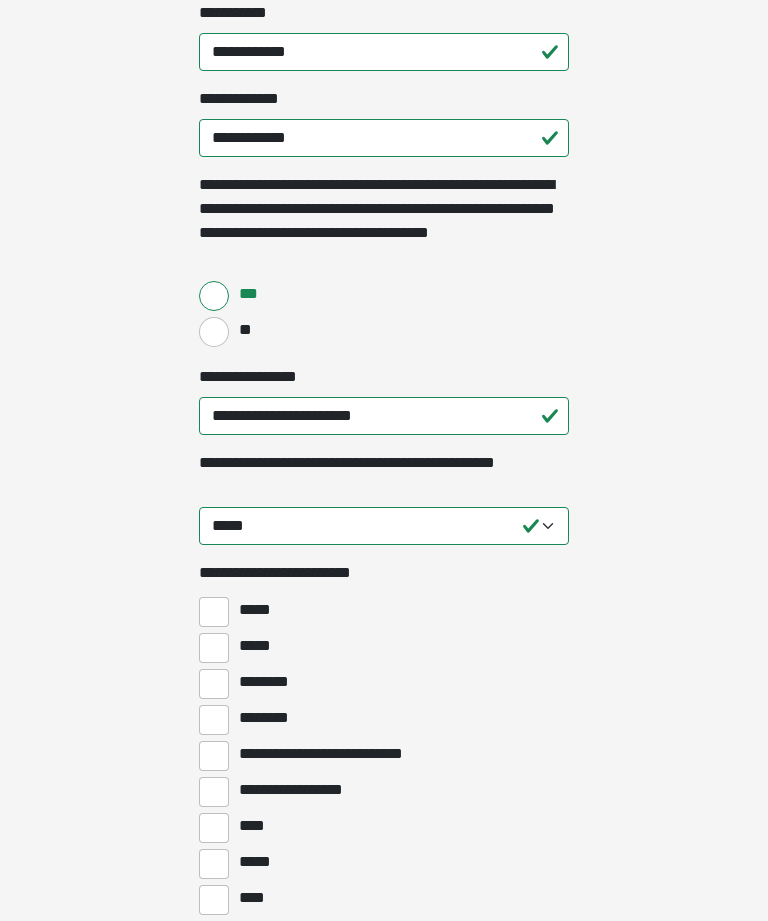 click on "********" at bounding box center [214, 720] 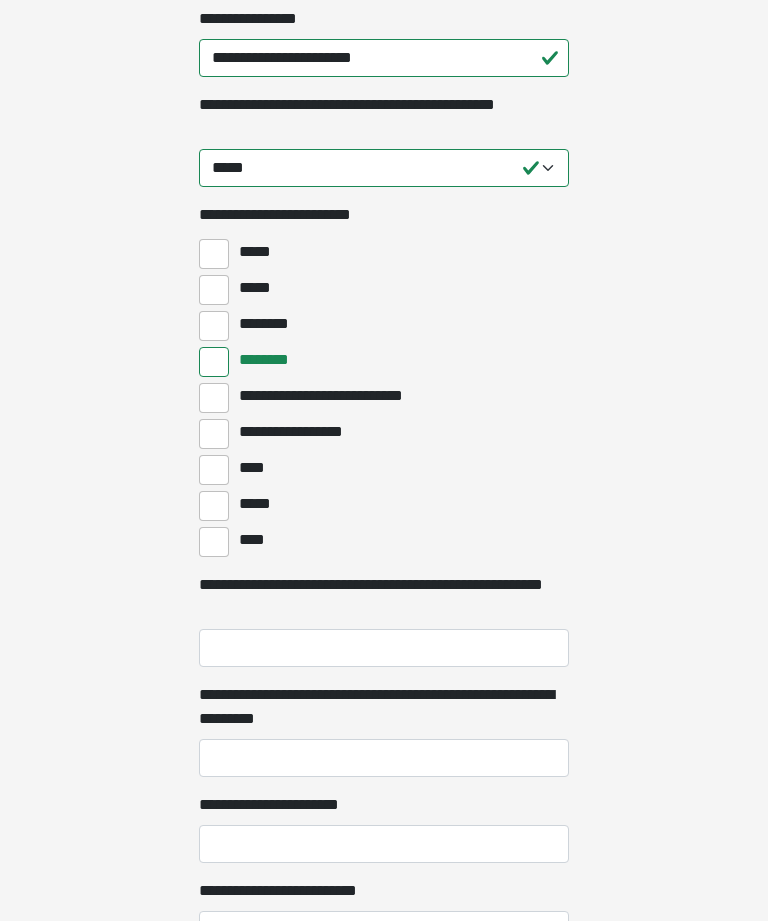 scroll, scrollTop: 705, scrollLeft: 0, axis: vertical 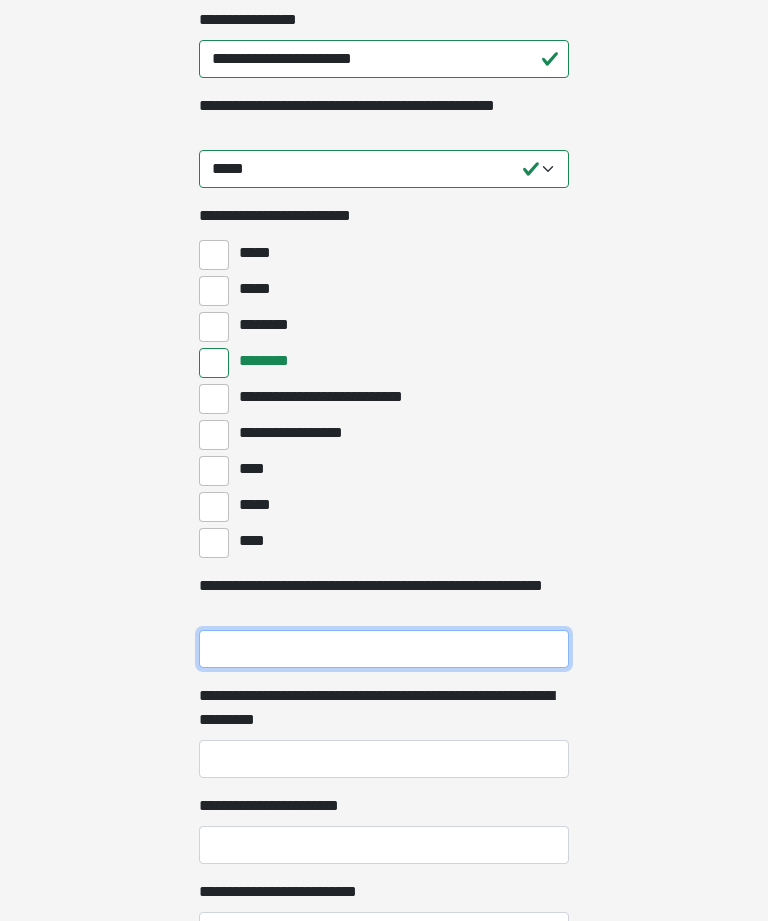 click on "**********" at bounding box center (384, 649) 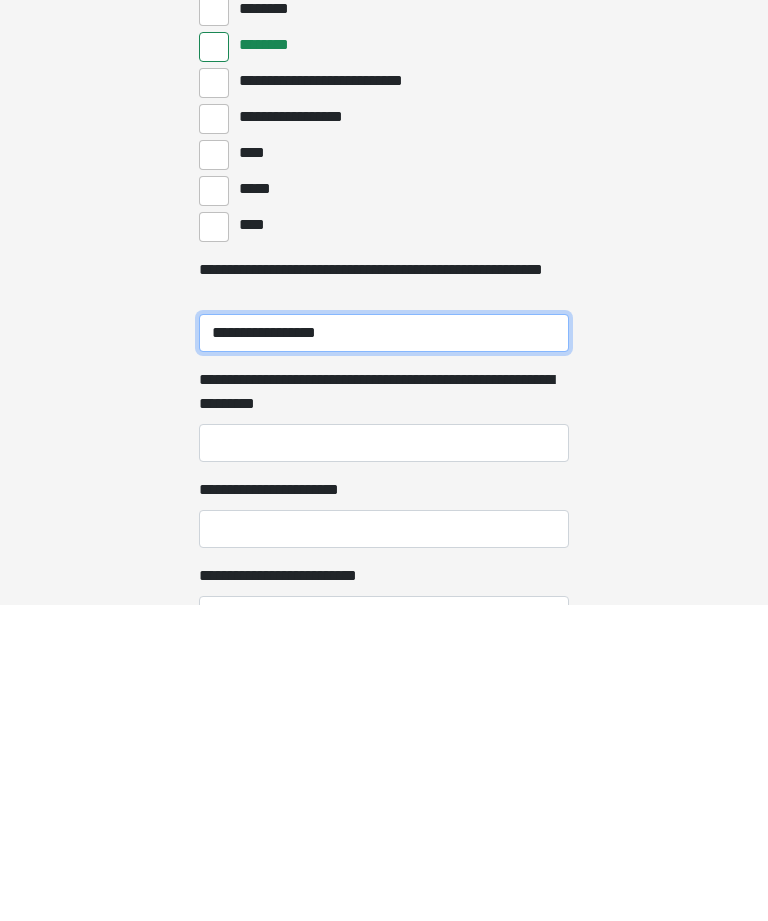 type on "**********" 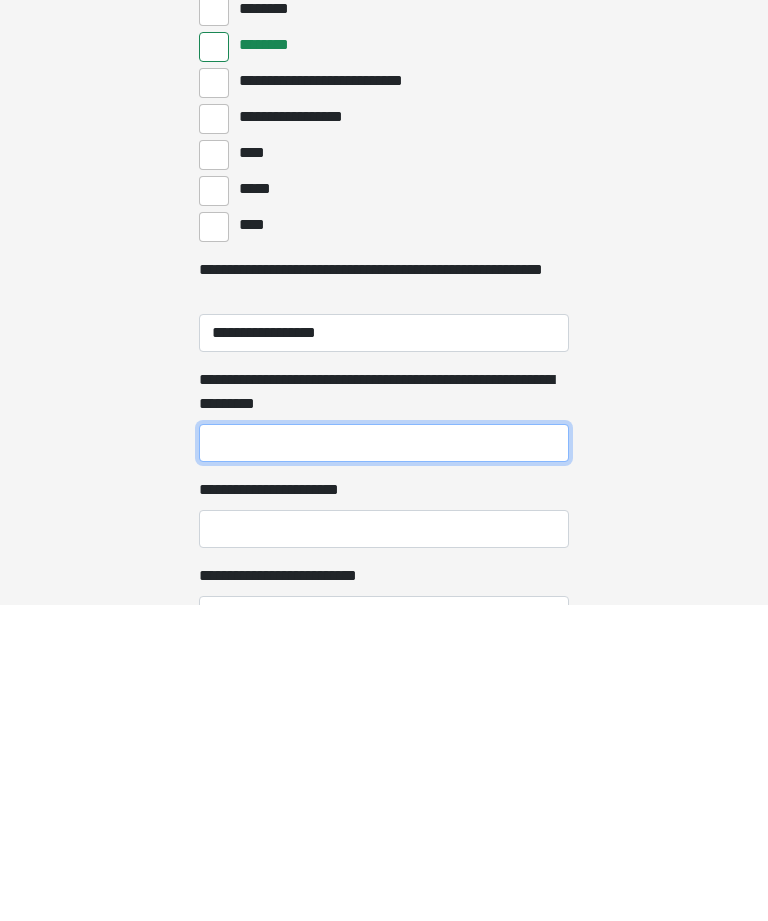 click on "**********" at bounding box center (384, 759) 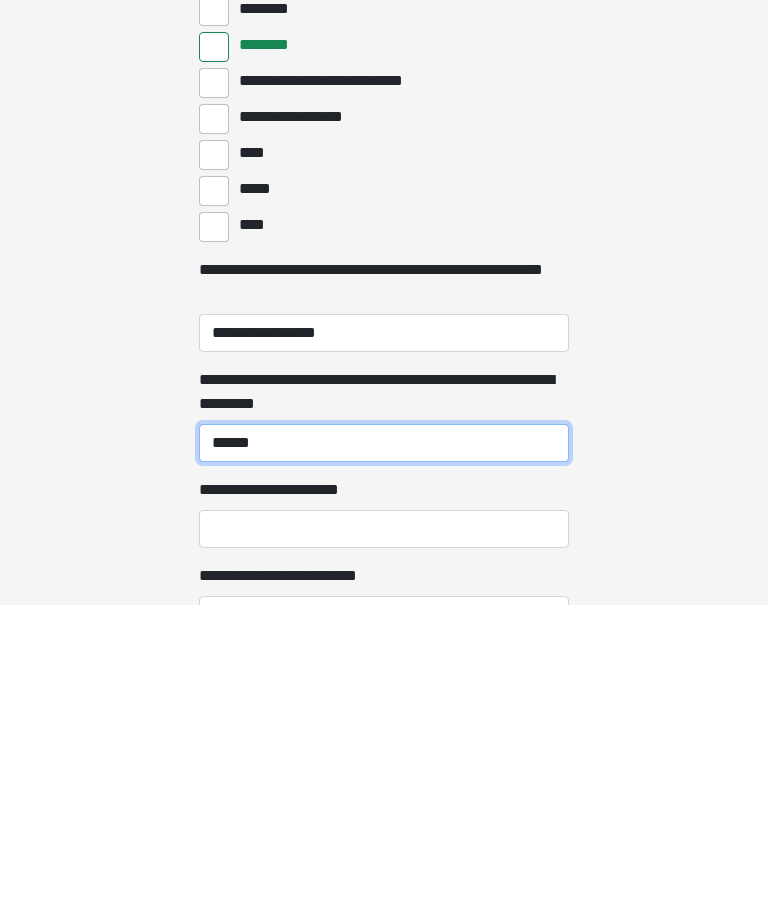 type on "******" 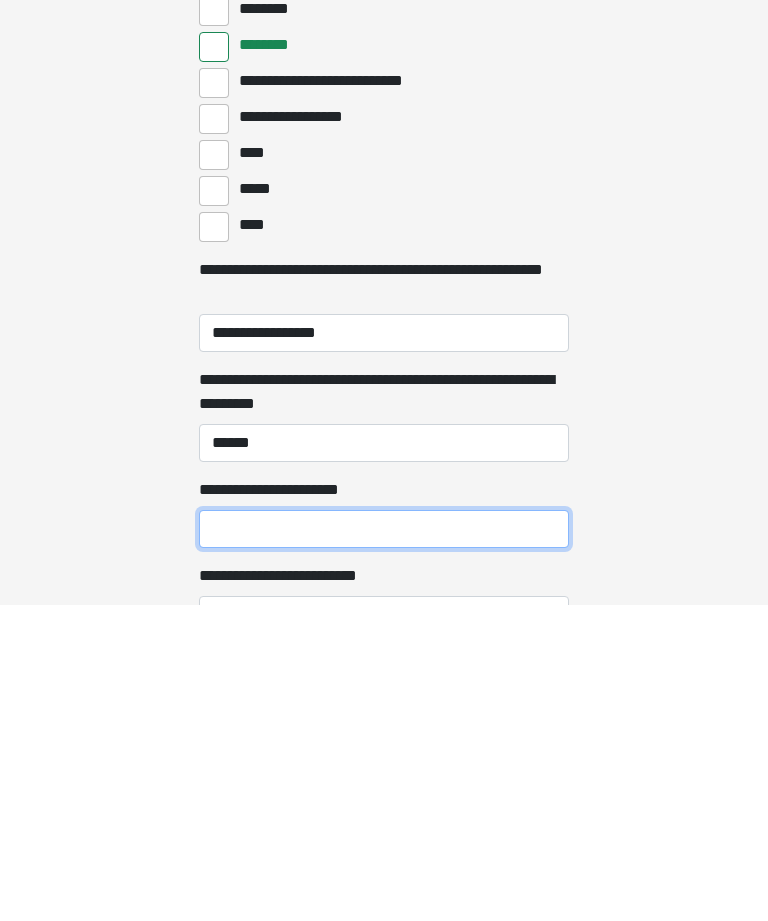 click on "**********" at bounding box center [384, 845] 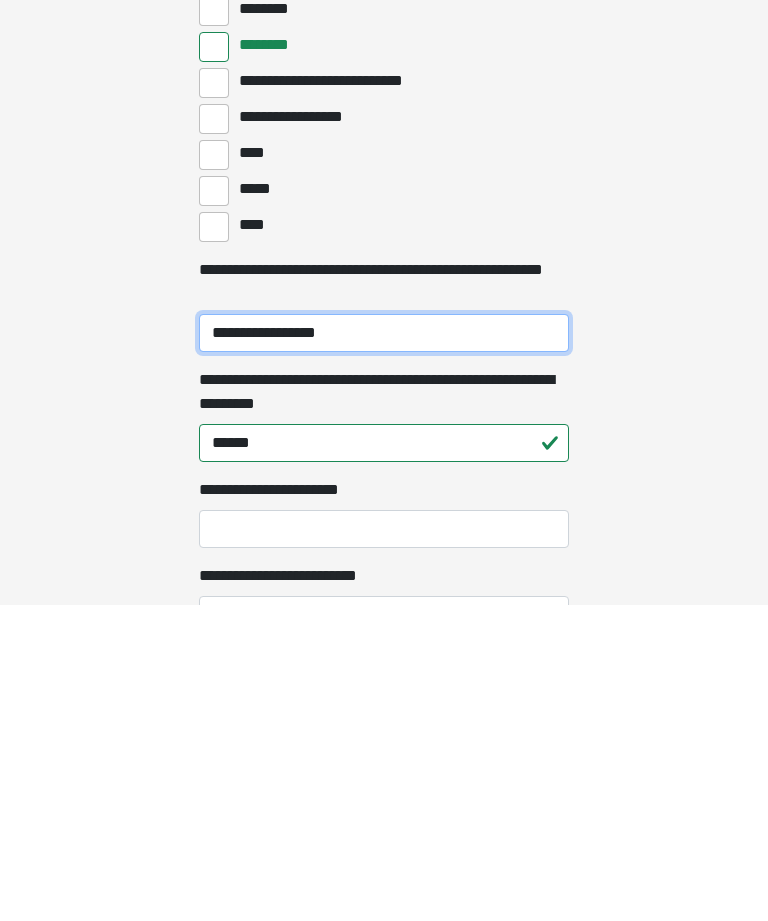 click on "**********" at bounding box center (384, 649) 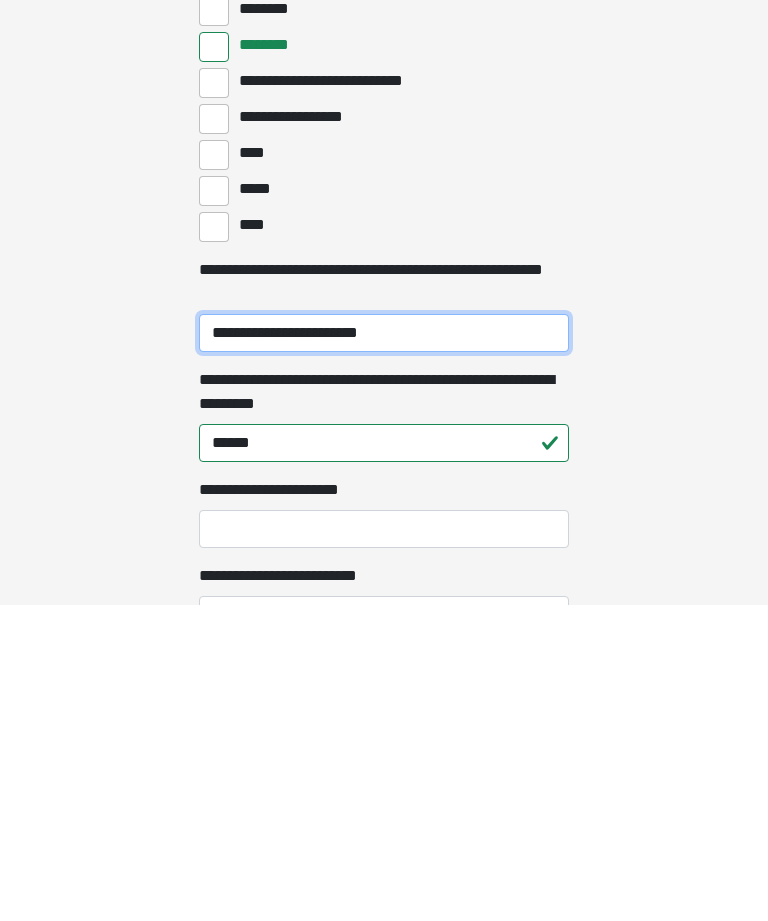 type on "**********" 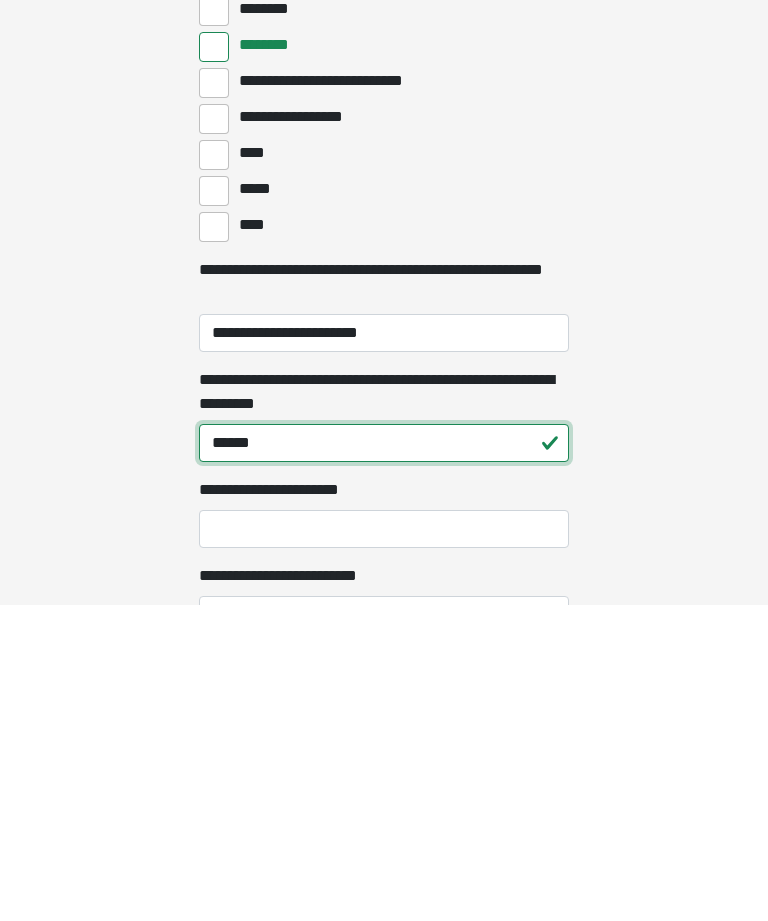 click on "******" at bounding box center (384, 759) 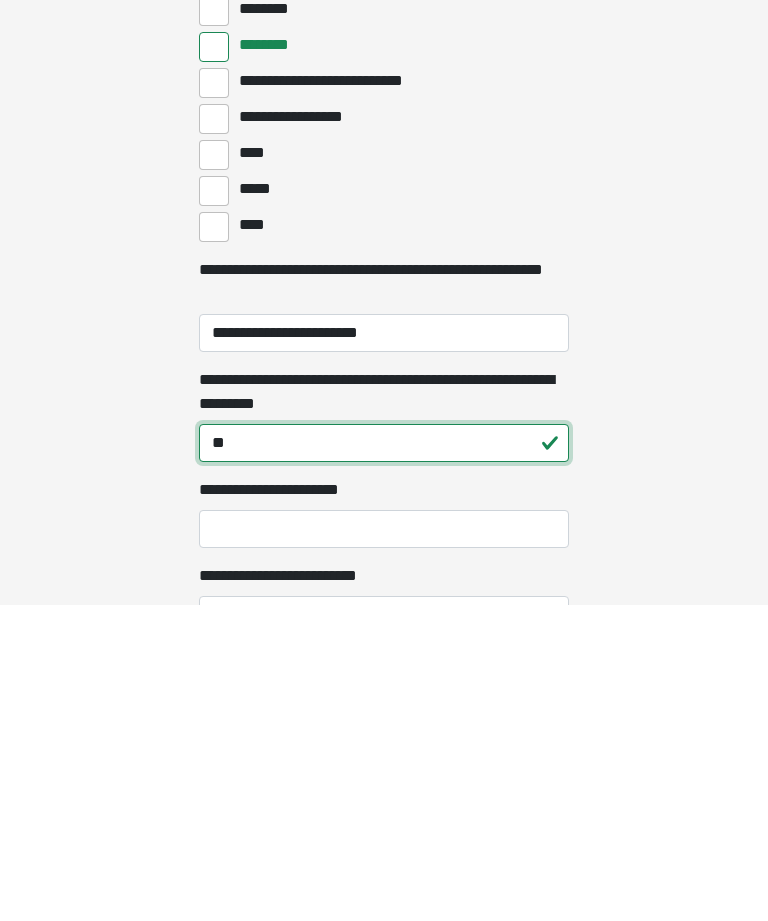 type on "*" 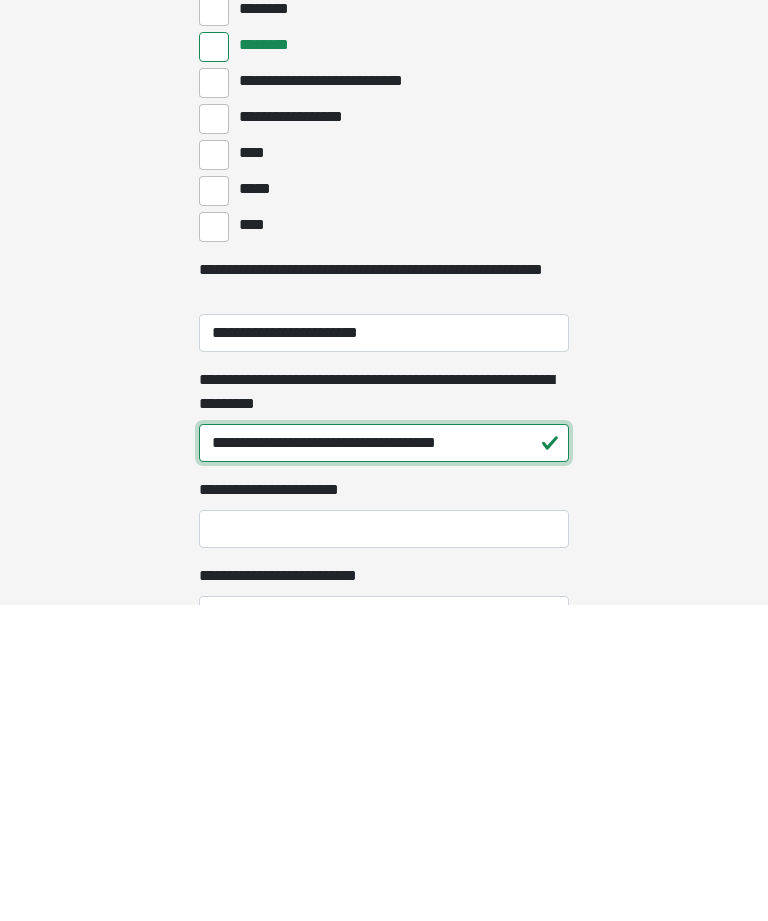 type on "**********" 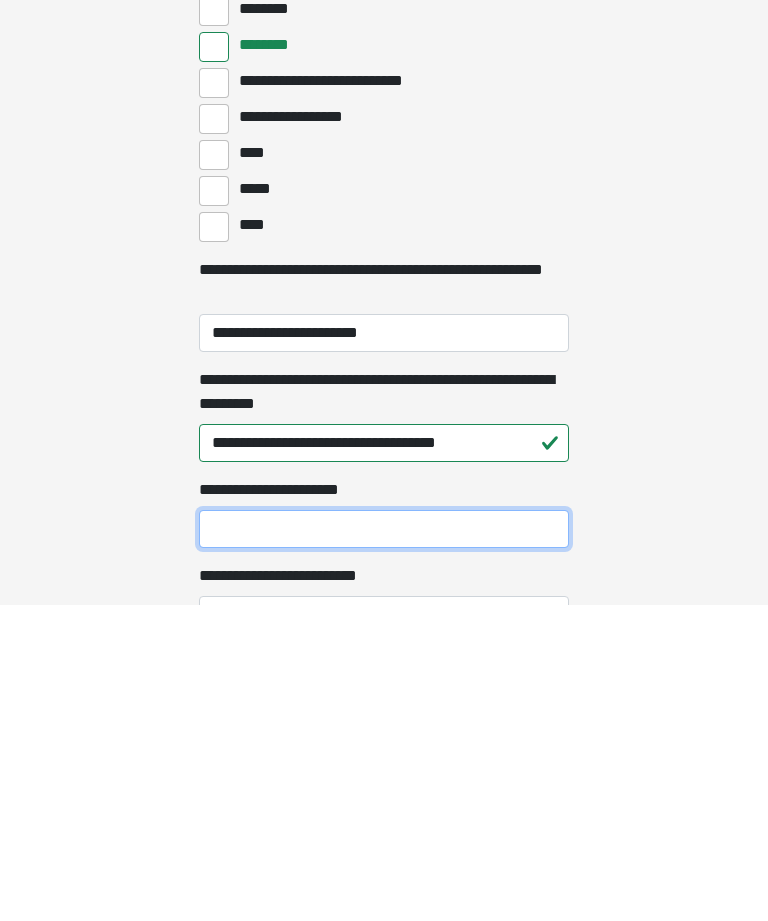 click on "**********" at bounding box center (384, 845) 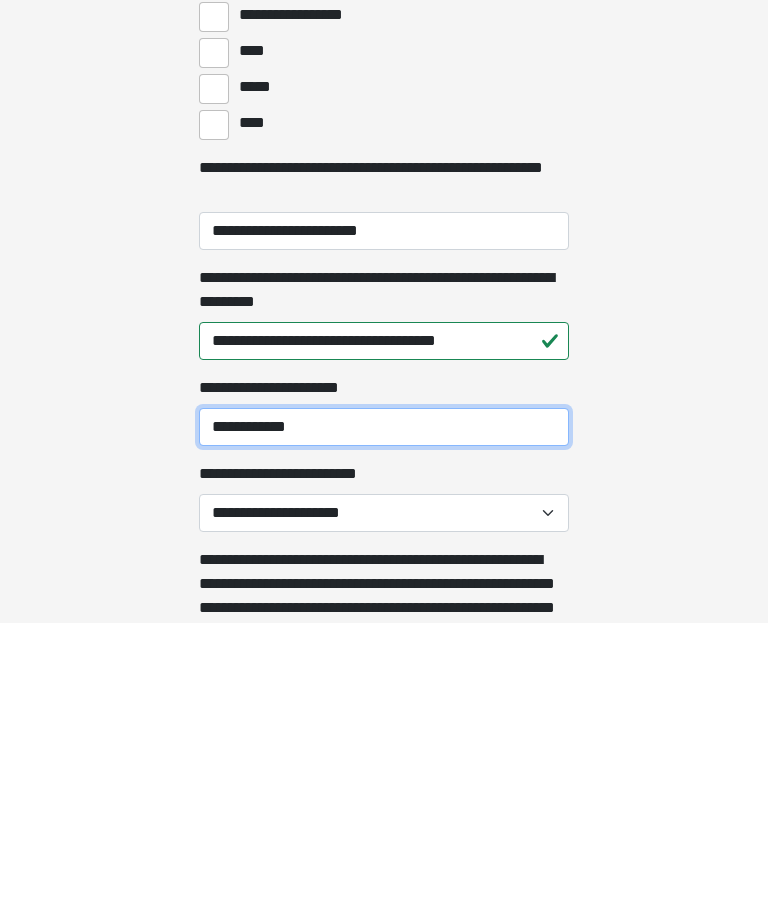type on "**********" 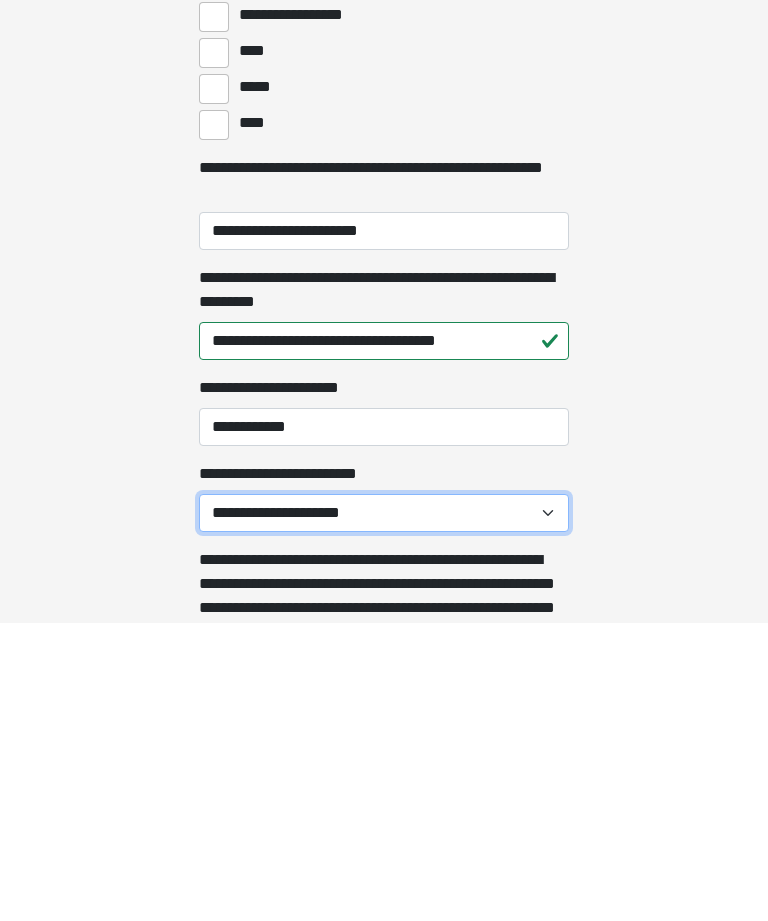 click on "**********" at bounding box center [384, 812] 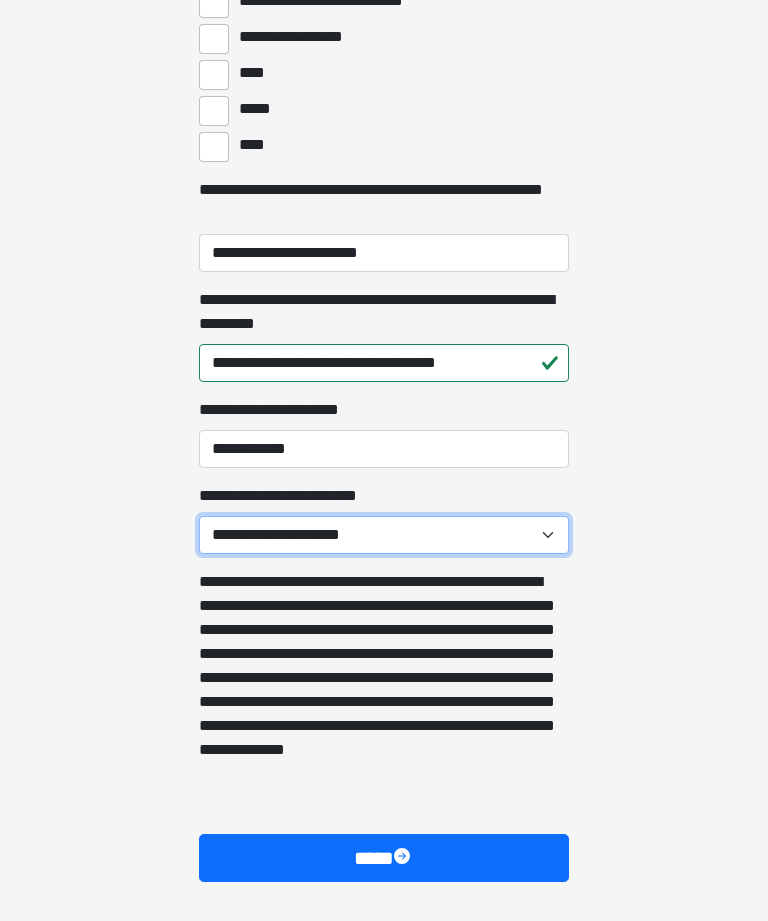 select on "******" 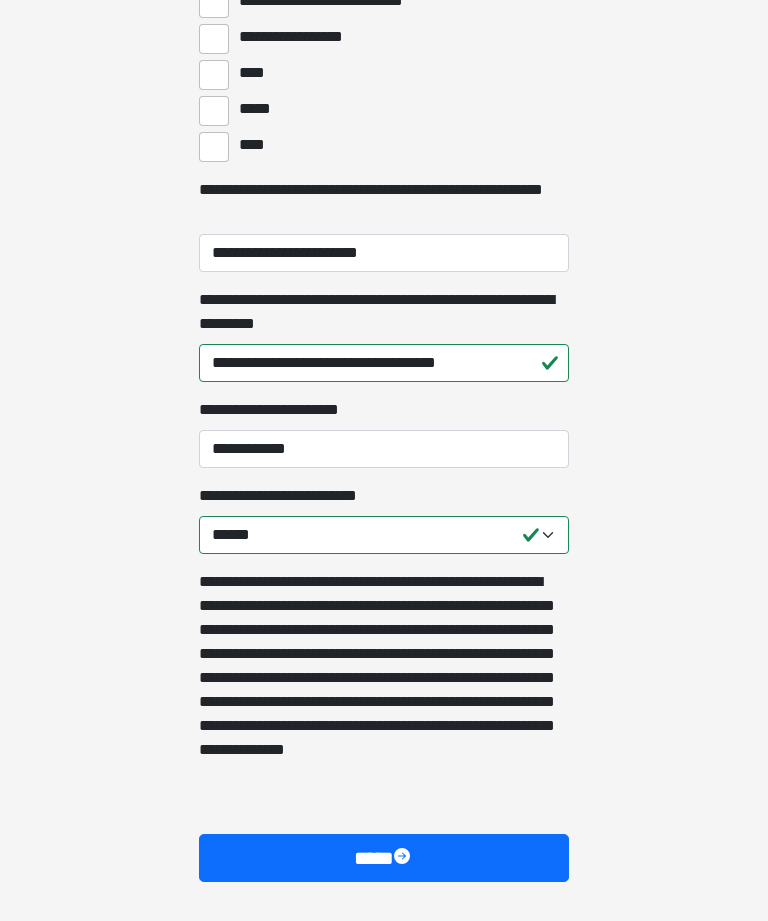 click on "****" at bounding box center (384, 858) 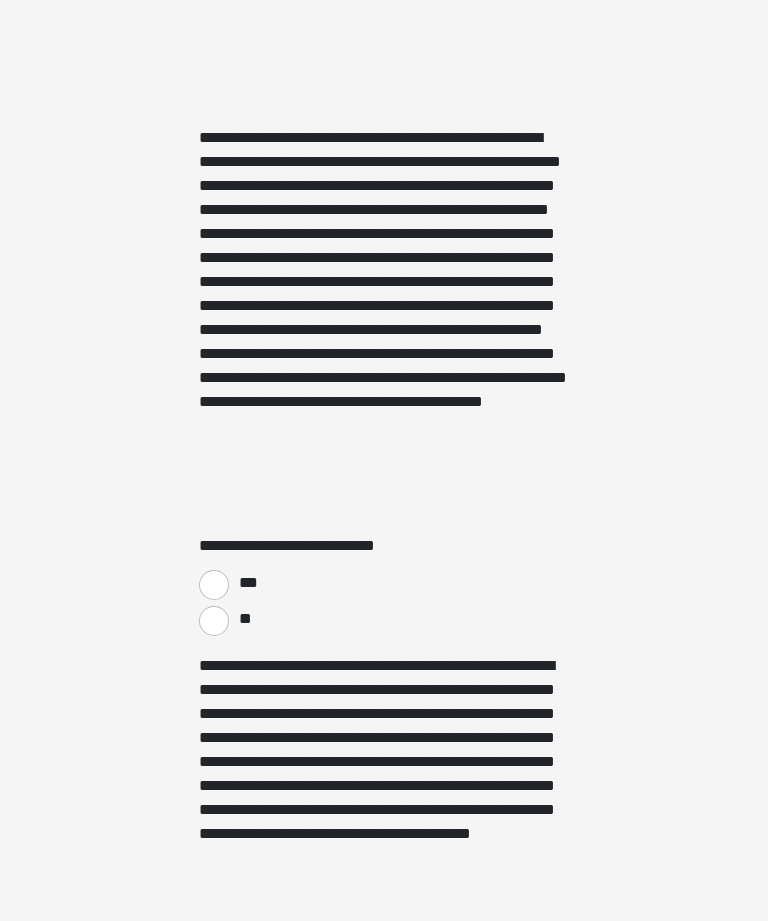 scroll, scrollTop: 3114, scrollLeft: 0, axis: vertical 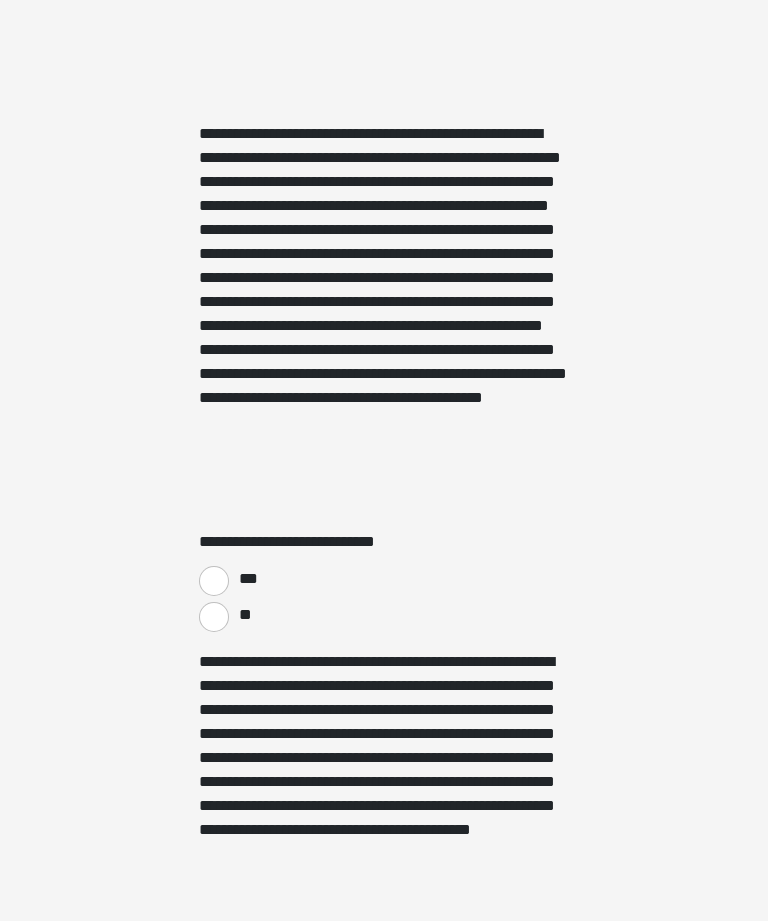 click on "**" at bounding box center (214, 618) 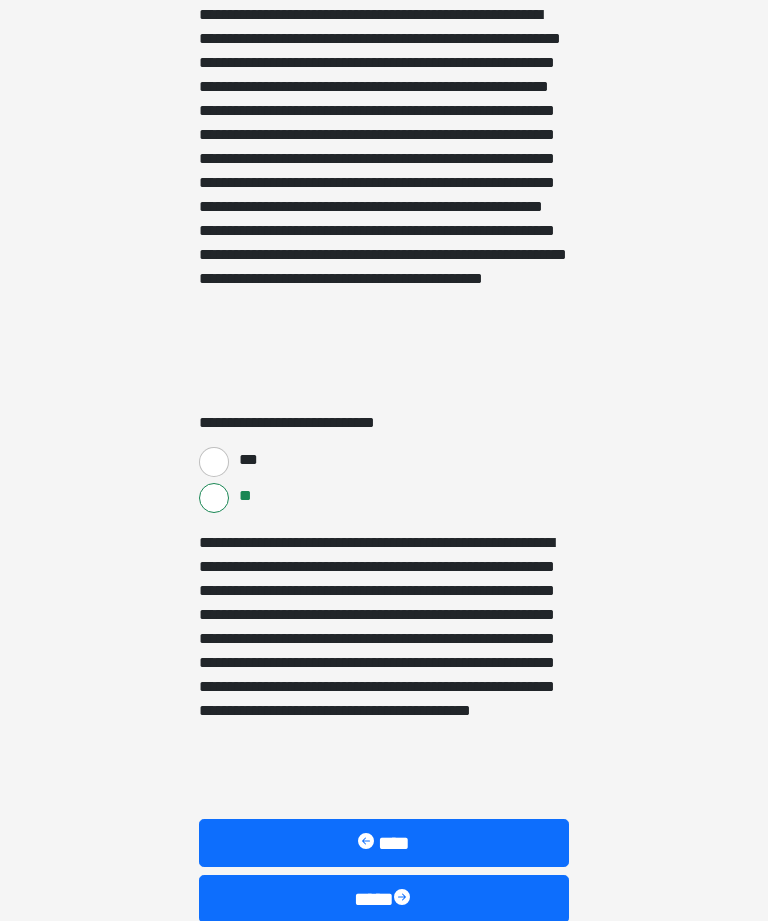 scroll, scrollTop: 3275, scrollLeft: 0, axis: vertical 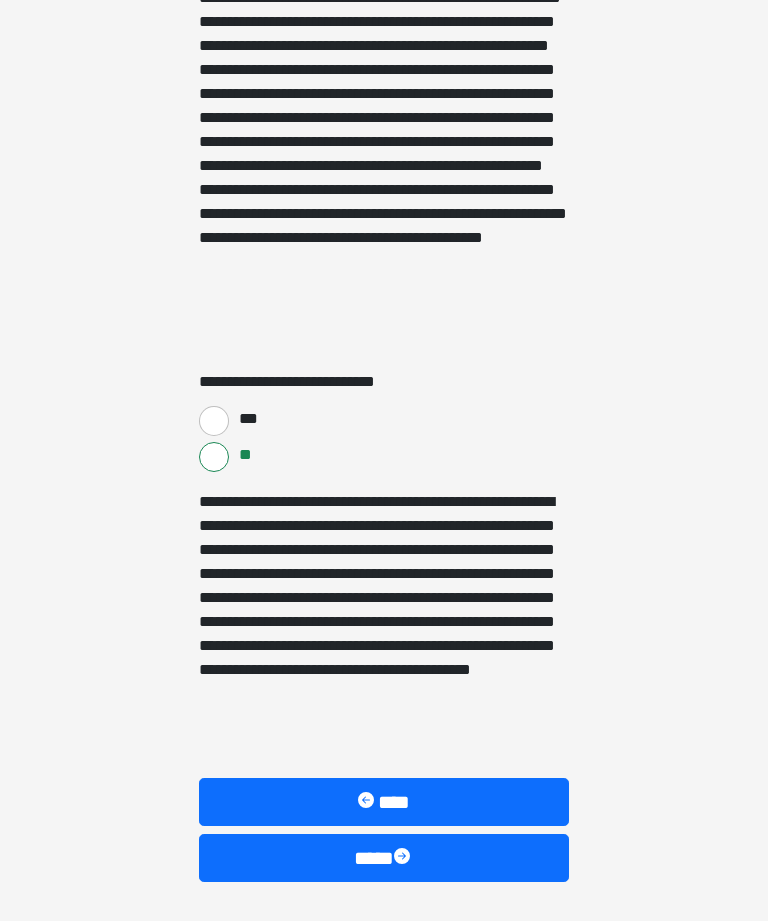 click on "****" at bounding box center (384, 858) 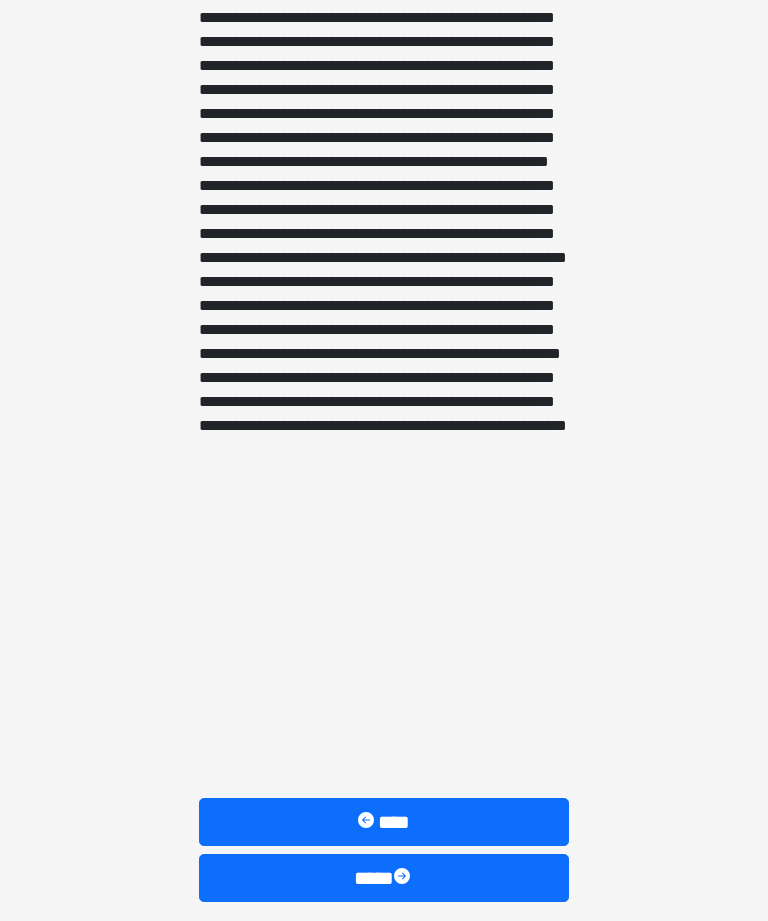 scroll, scrollTop: 1483, scrollLeft: 0, axis: vertical 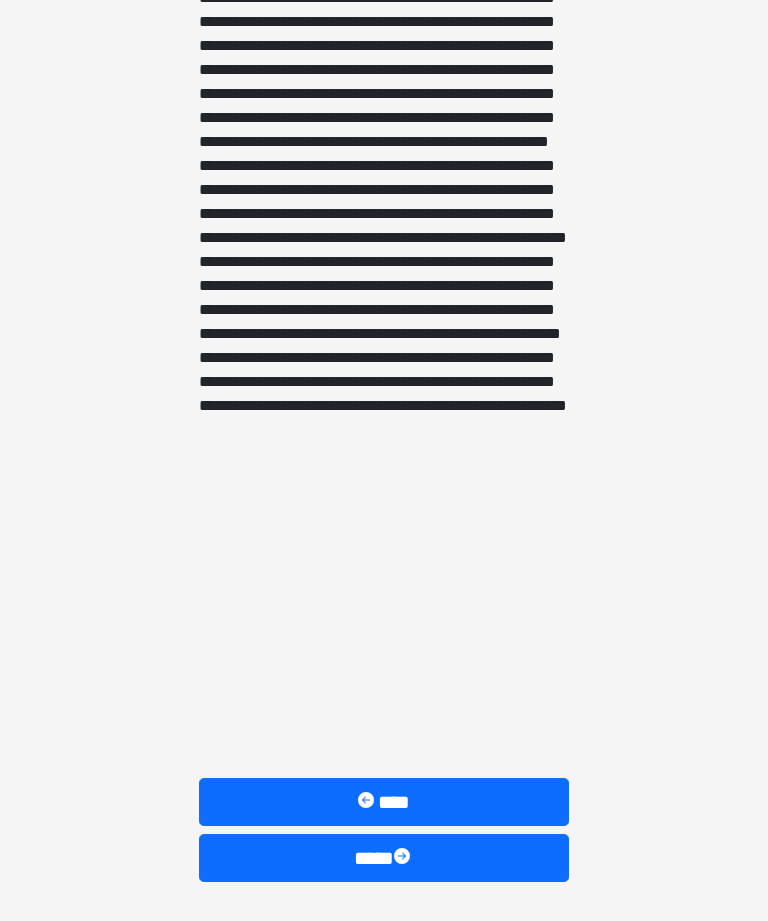 click at bounding box center [404, 858] 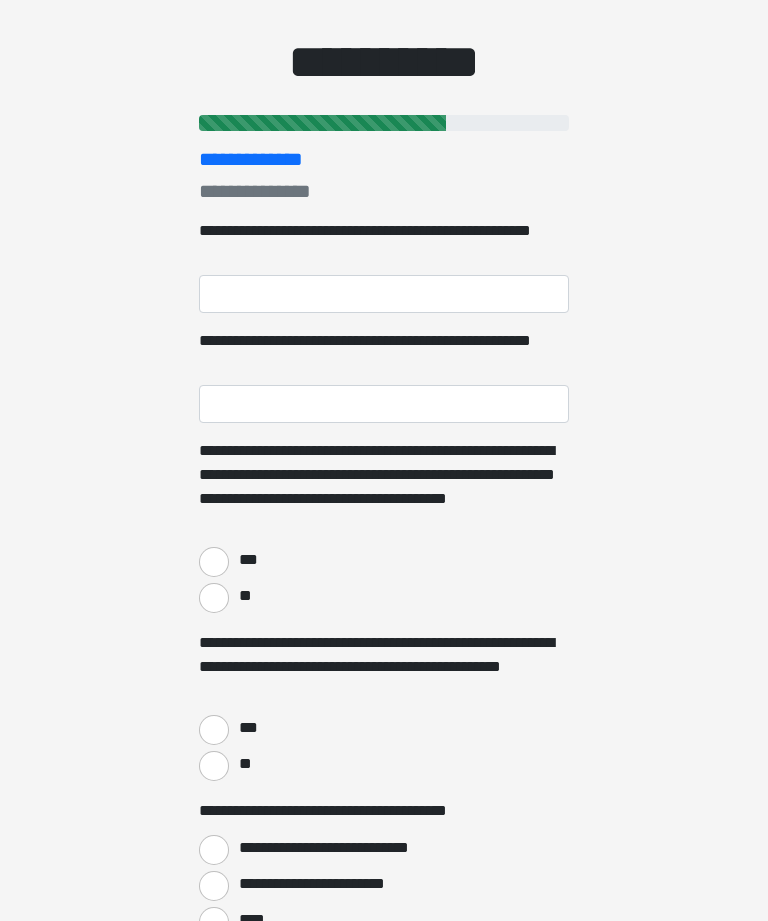 scroll, scrollTop: 0, scrollLeft: 0, axis: both 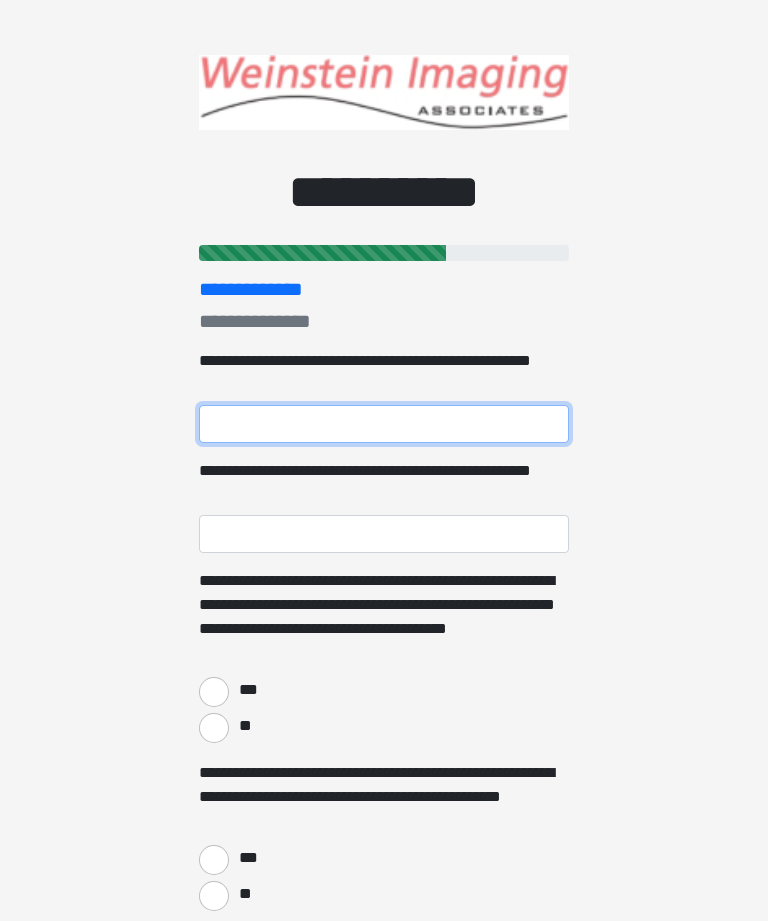 click on "**********" at bounding box center (384, 424) 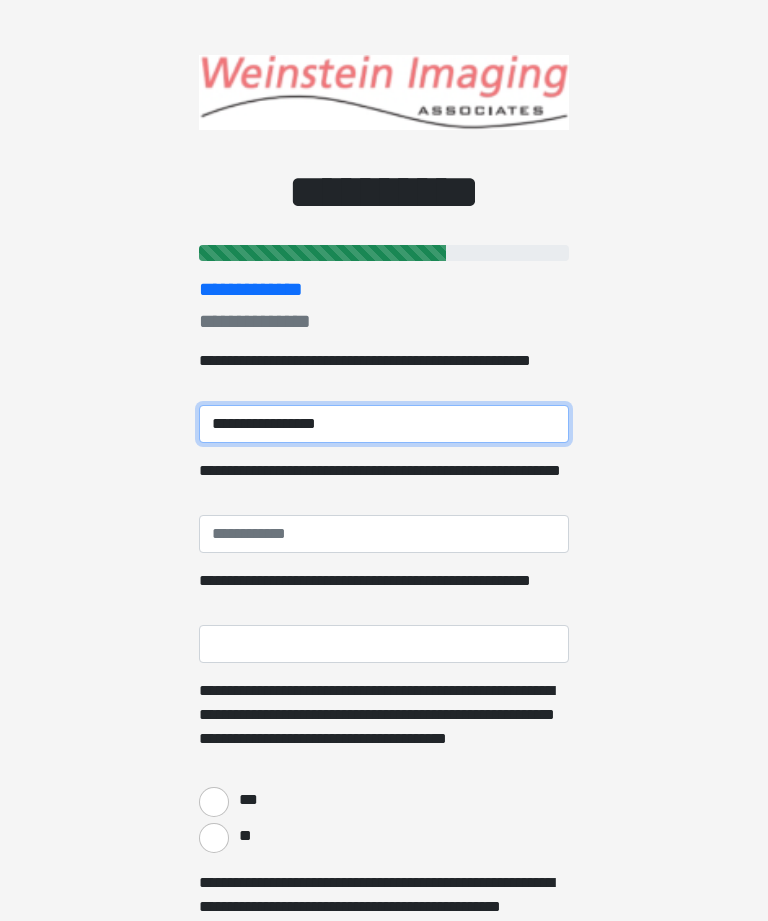 type on "**********" 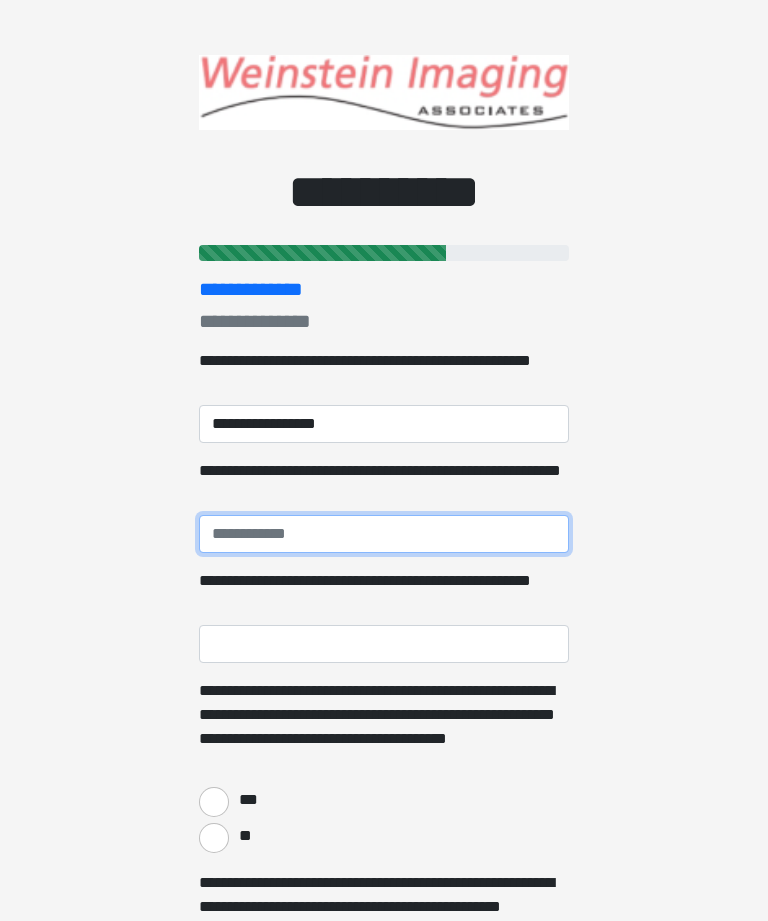 click on "**********" at bounding box center [384, 534] 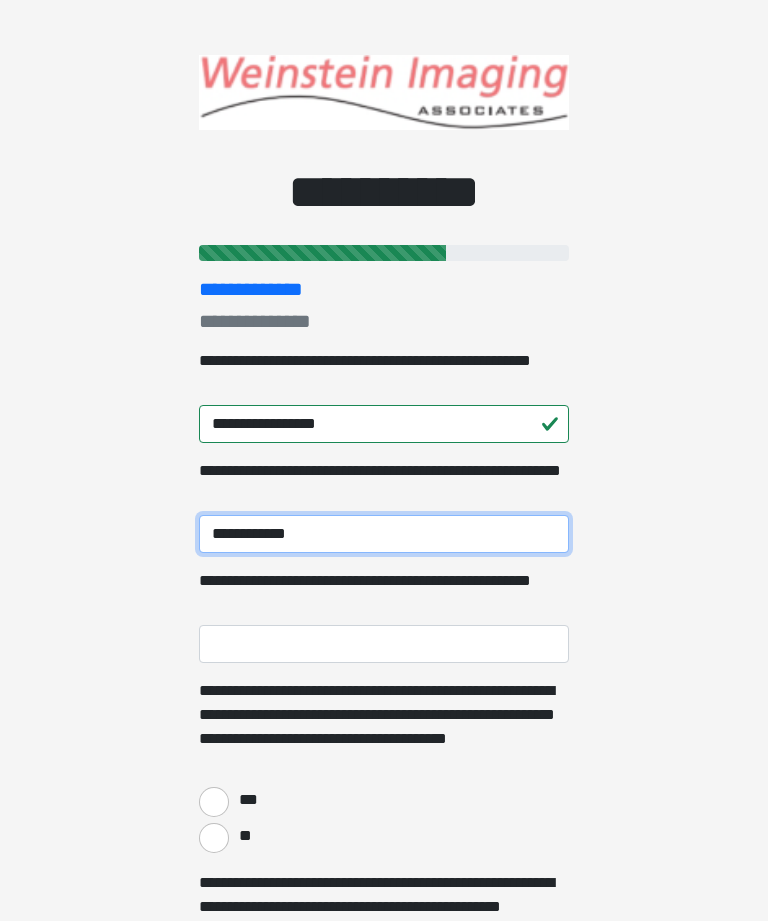 type on "**********" 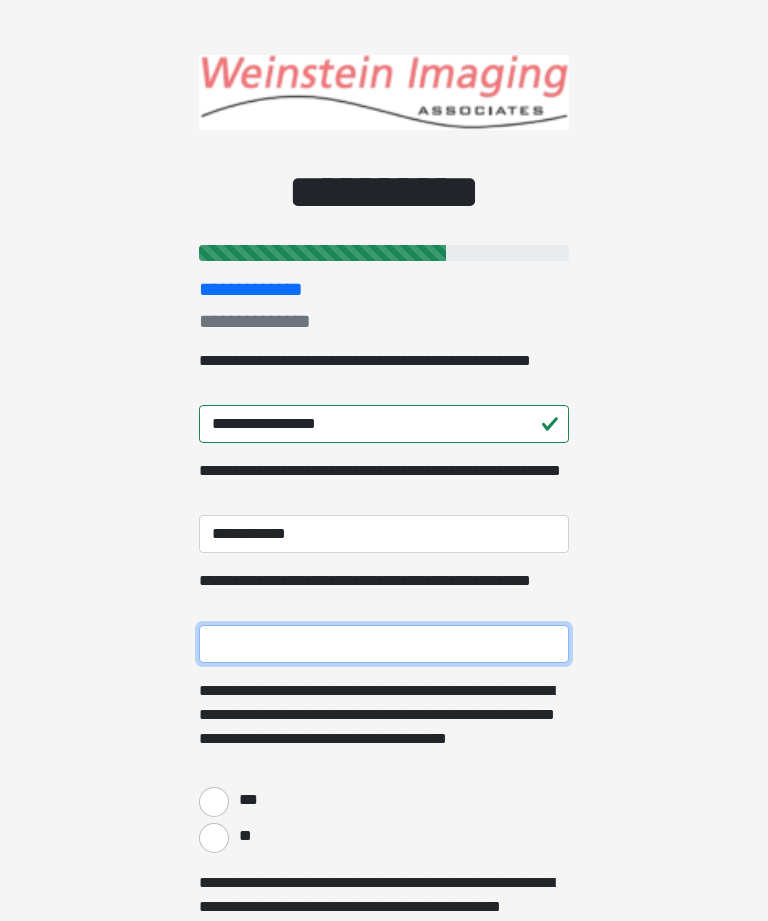 click on "**********" at bounding box center (384, 644) 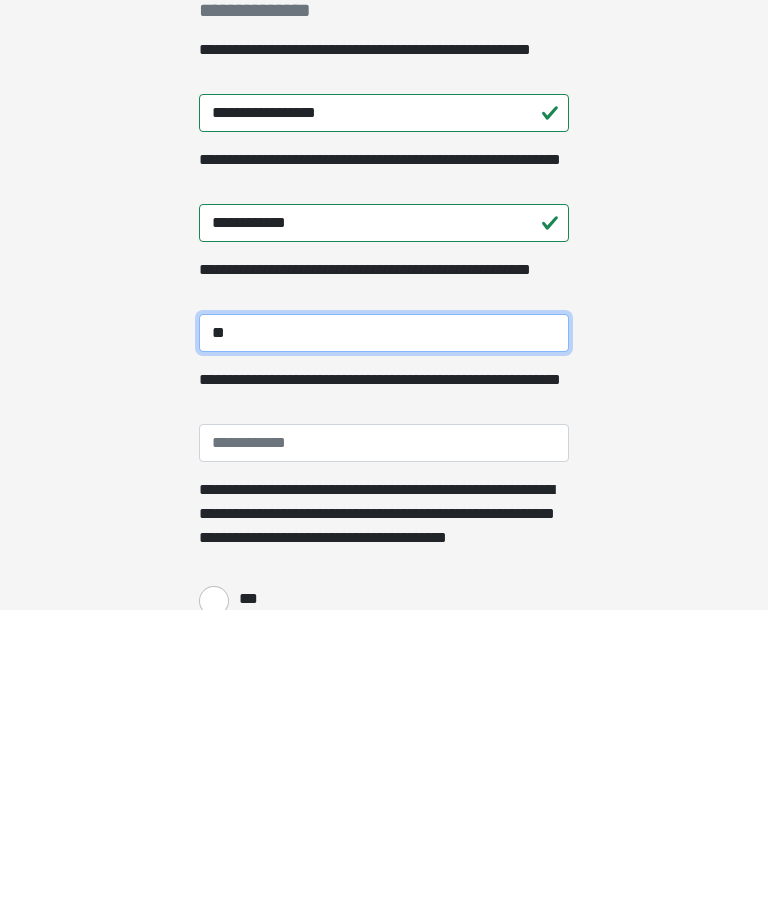 type on "*" 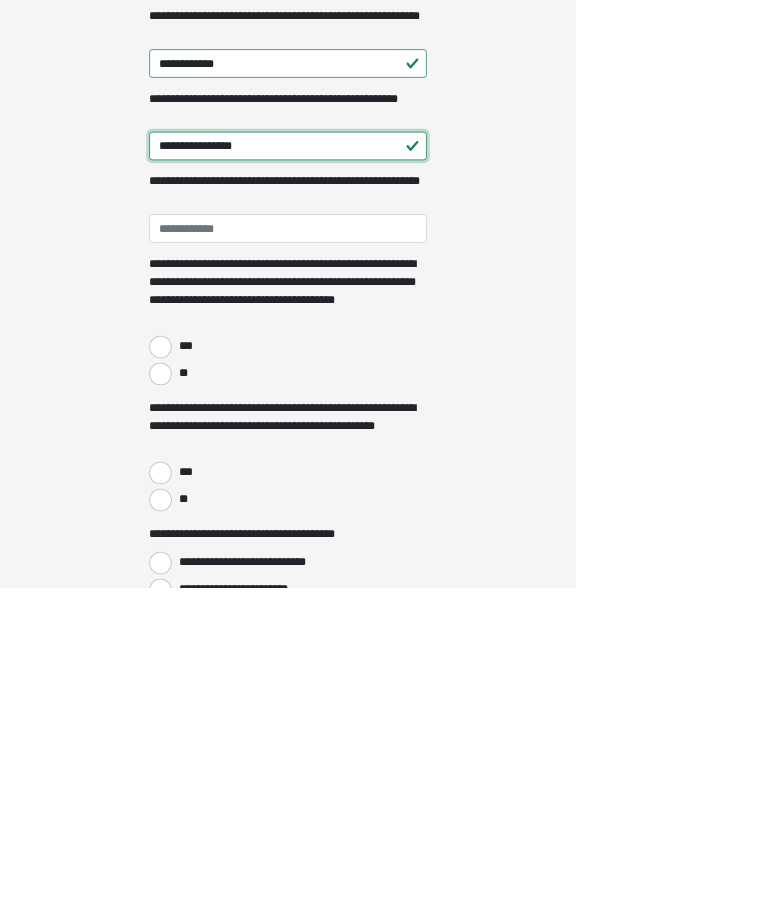 scroll, scrollTop: 41, scrollLeft: 0, axis: vertical 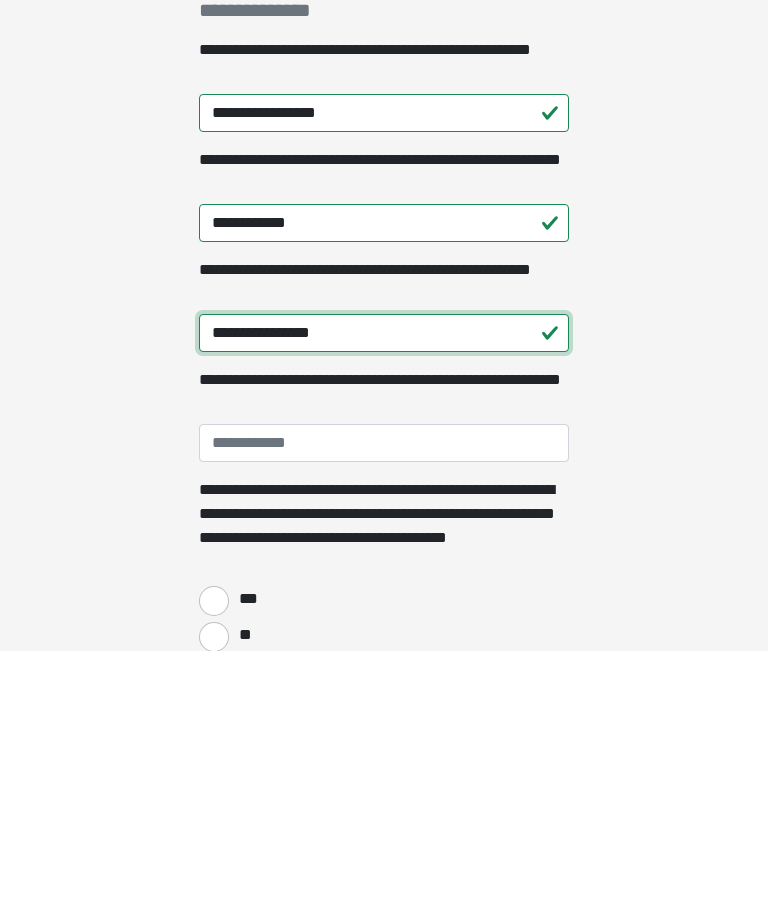 type on "**********" 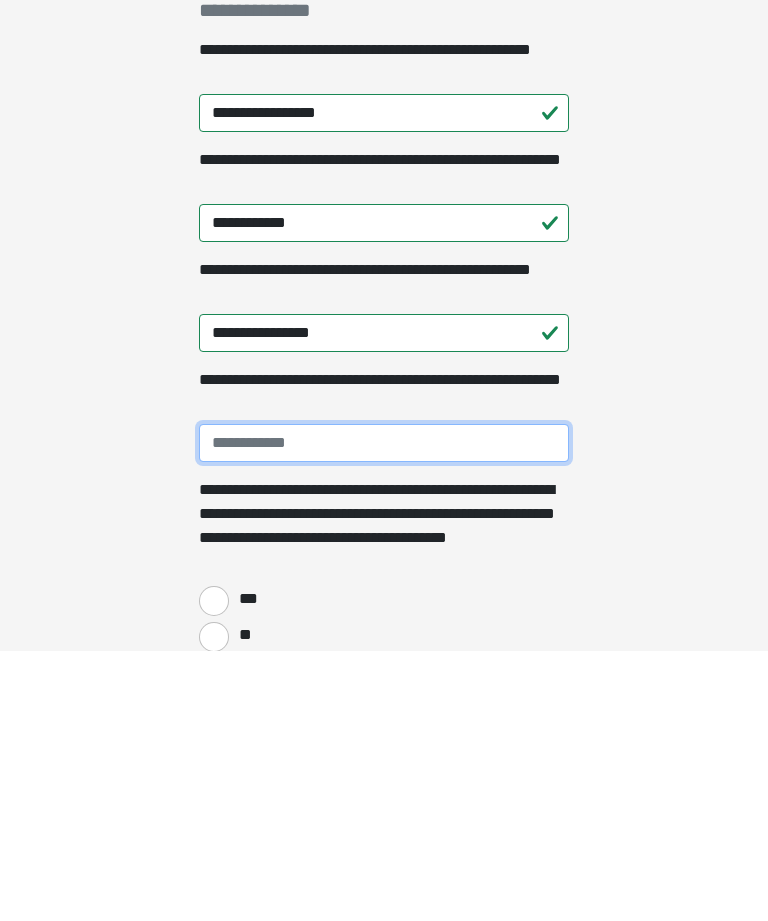 click on "**********" at bounding box center (384, 713) 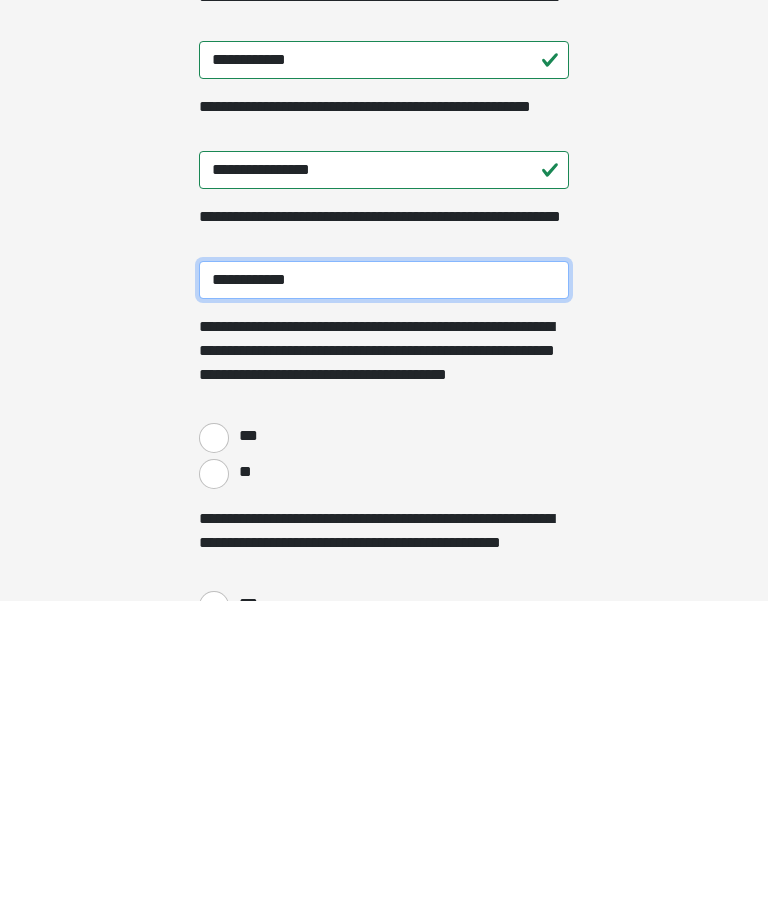 scroll, scrollTop: 155, scrollLeft: 0, axis: vertical 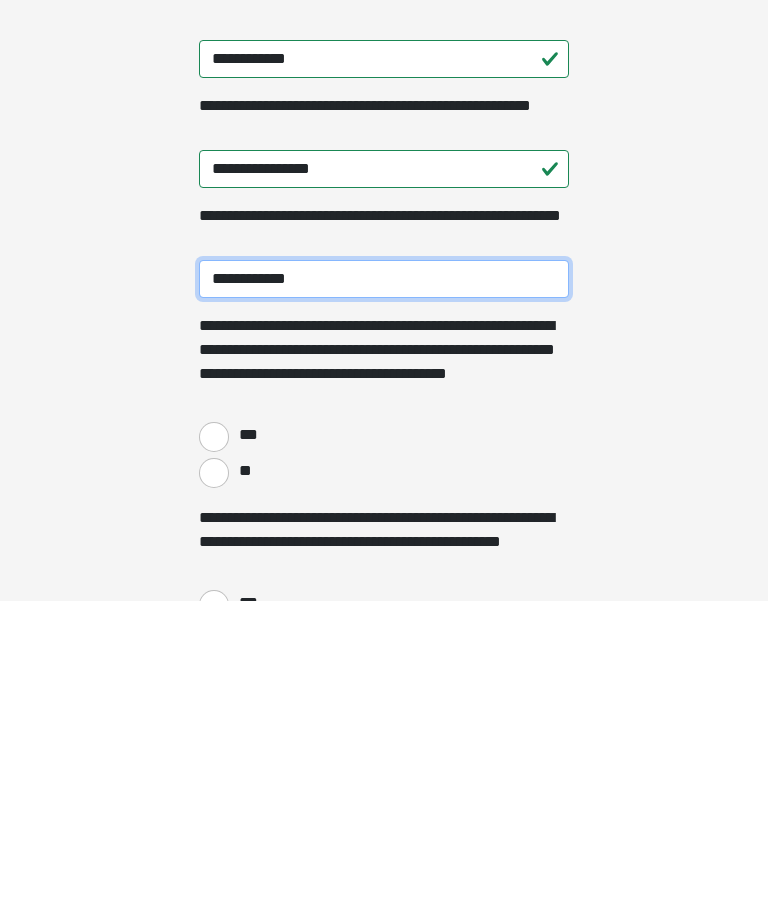type on "**********" 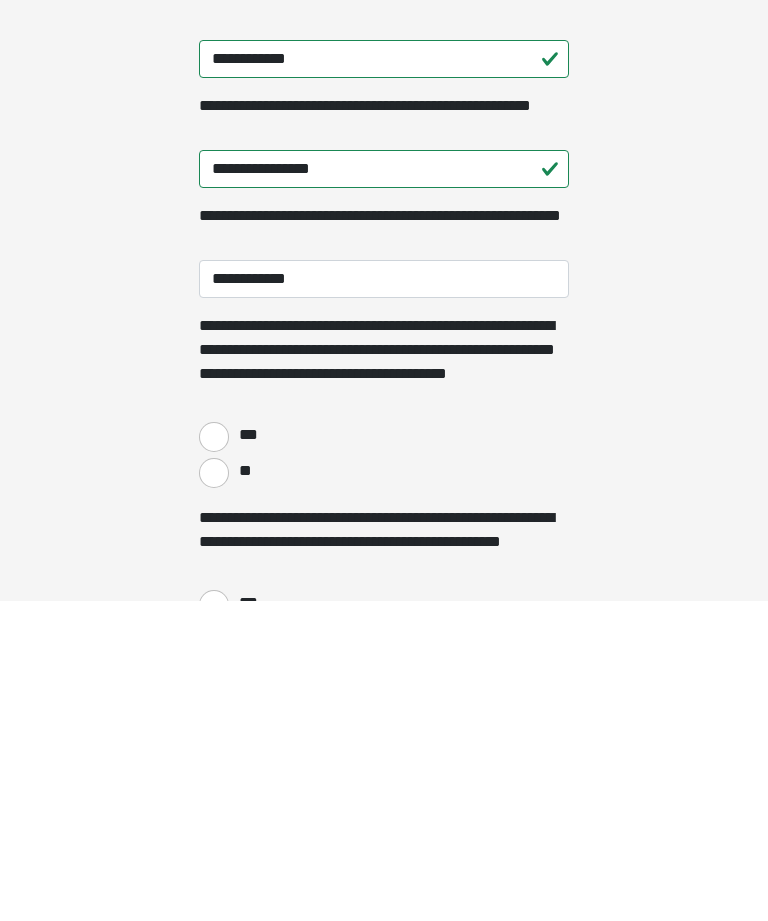 click on "***" at bounding box center [214, 757] 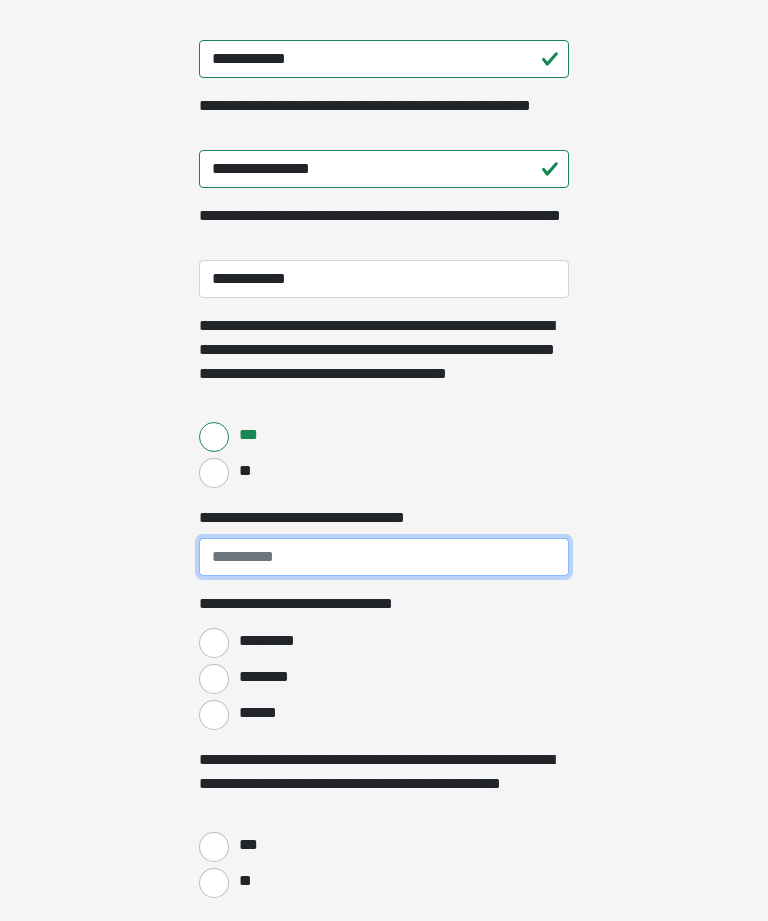 click on "**********" at bounding box center [384, 557] 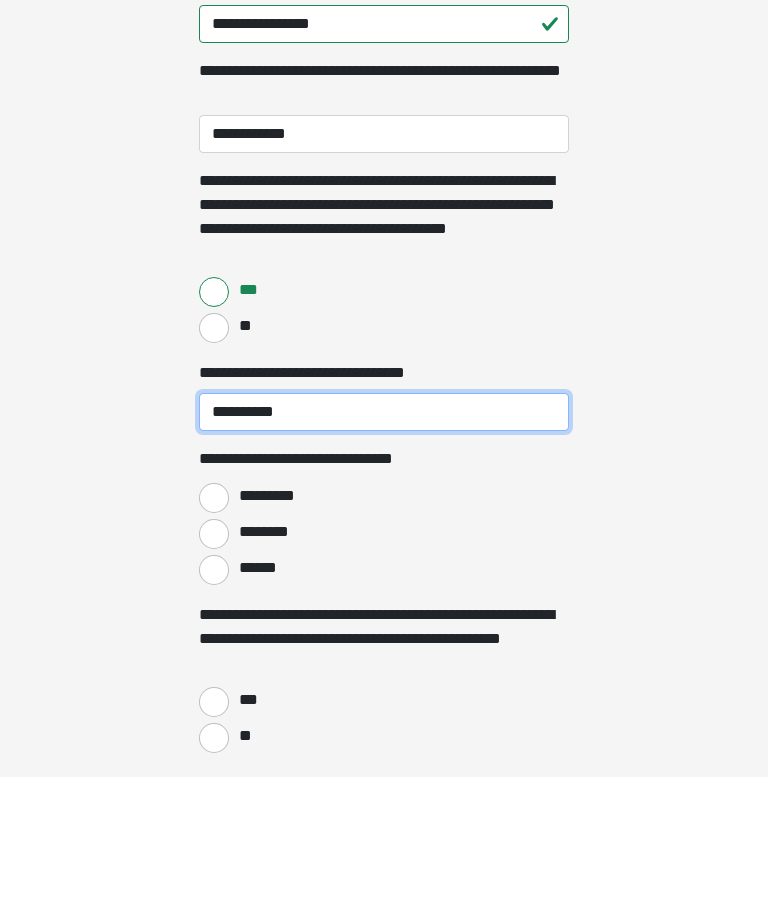 type on "**********" 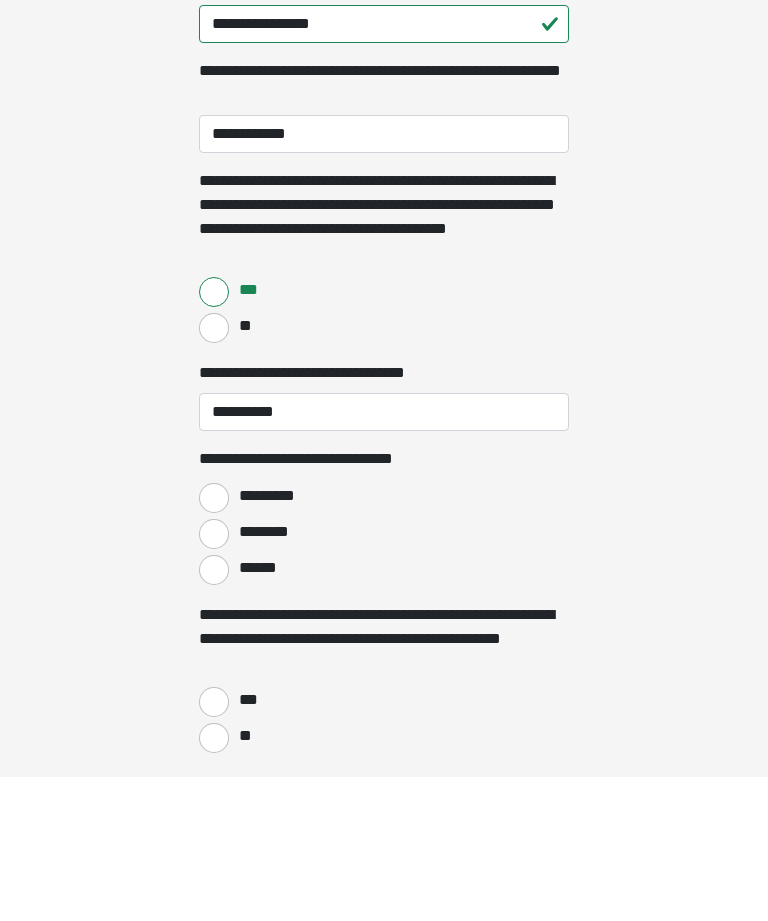 click on "******" at bounding box center (214, 715) 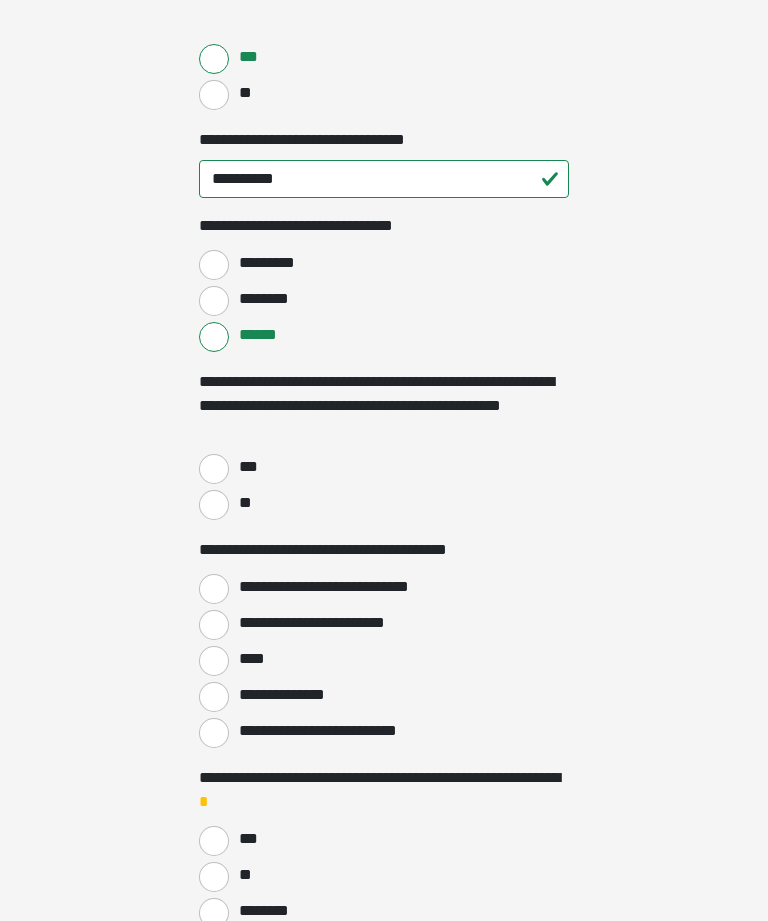 scroll, scrollTop: 854, scrollLeft: 0, axis: vertical 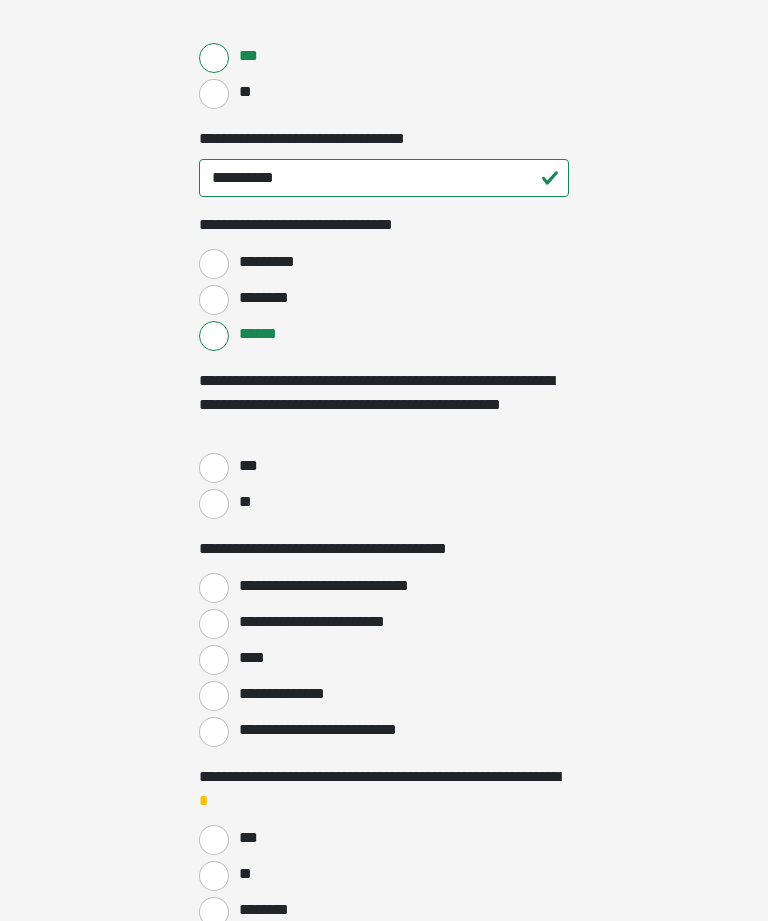 click on "***" at bounding box center [214, 468] 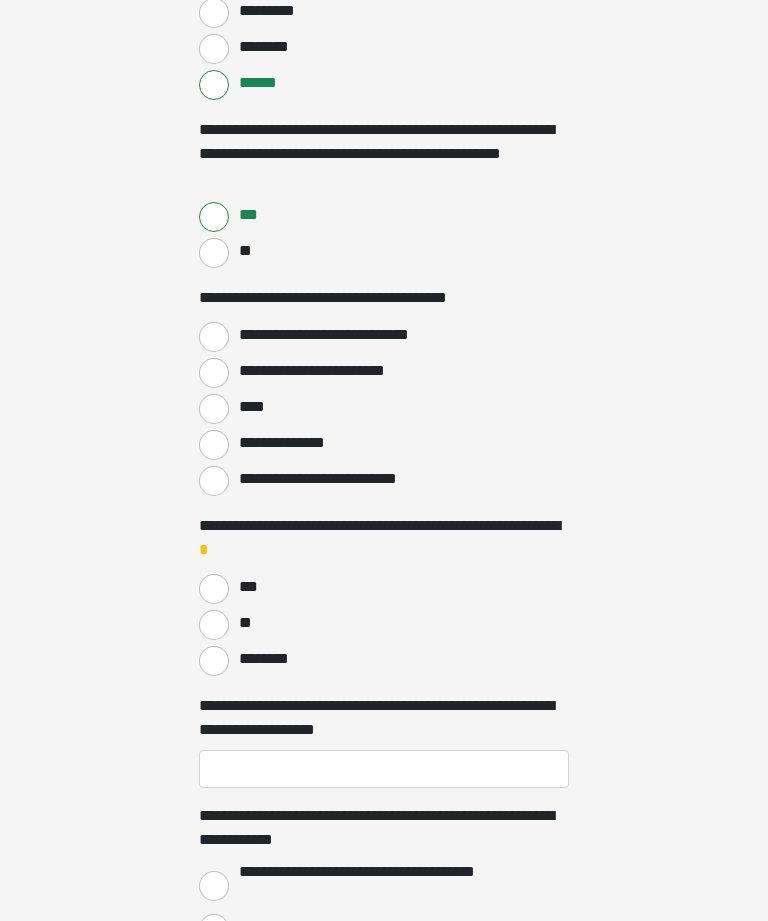 scroll, scrollTop: 1105, scrollLeft: 0, axis: vertical 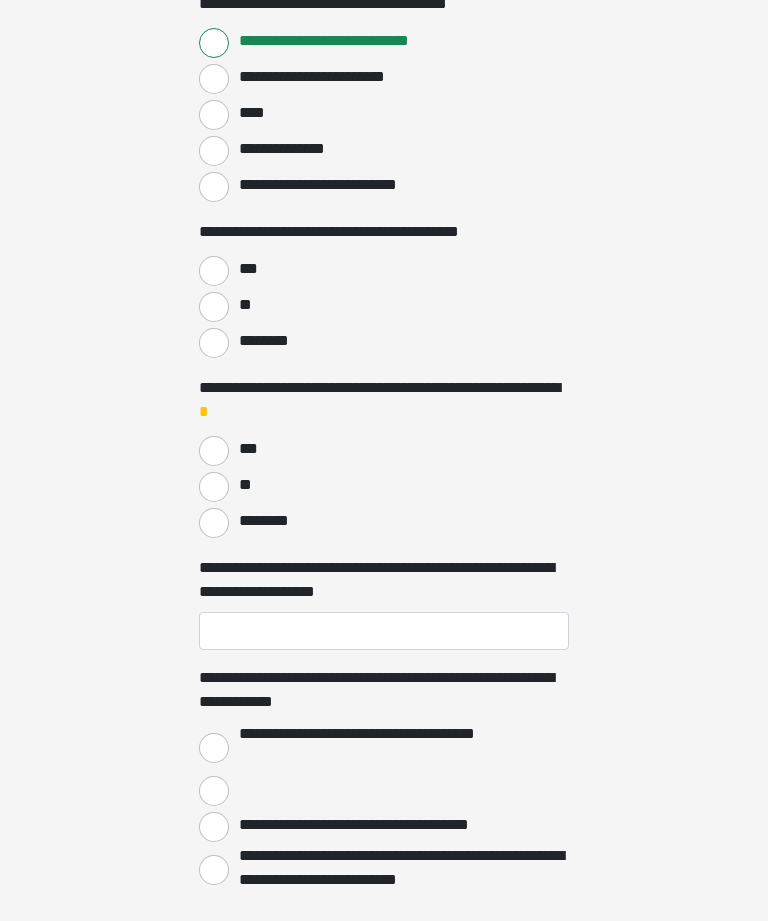 click on "***" at bounding box center [214, 271] 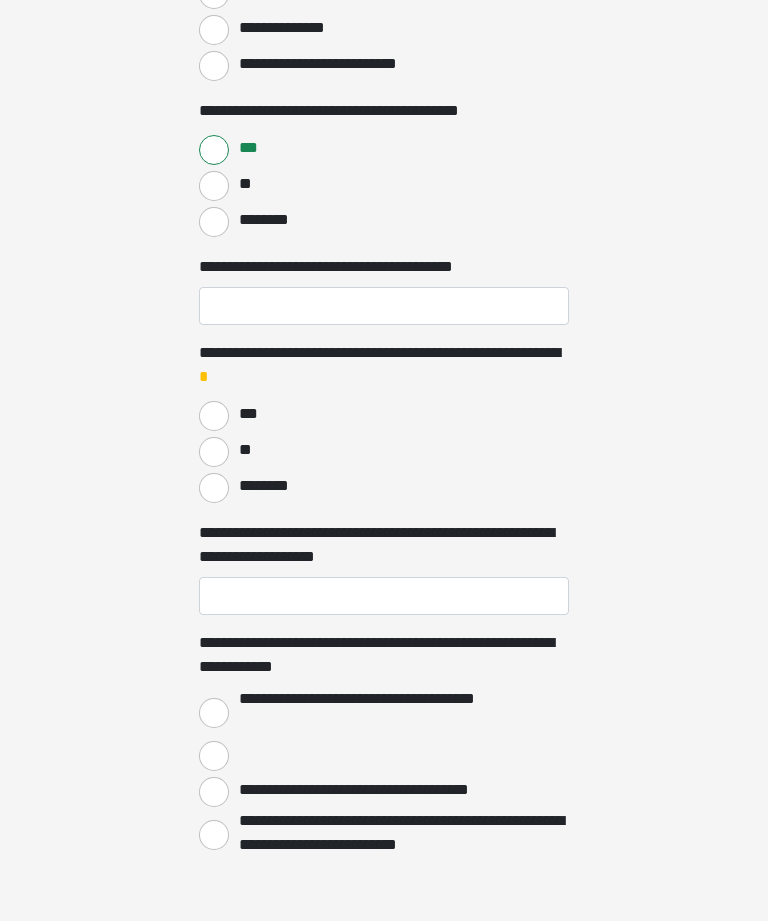 scroll, scrollTop: 1520, scrollLeft: 0, axis: vertical 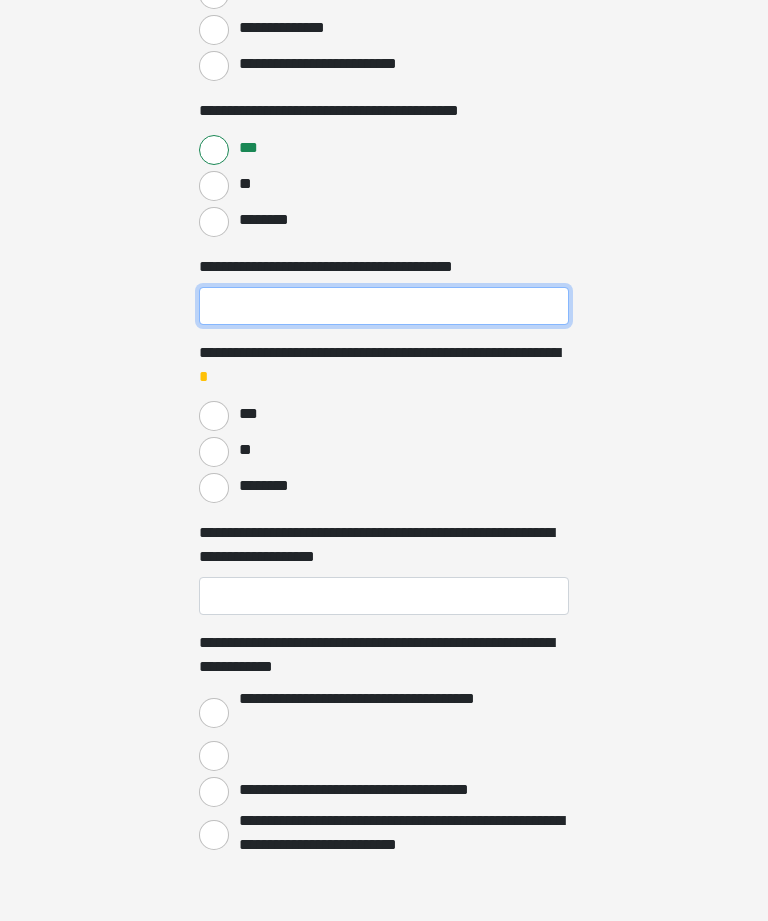 click on "**********" at bounding box center [384, 306] 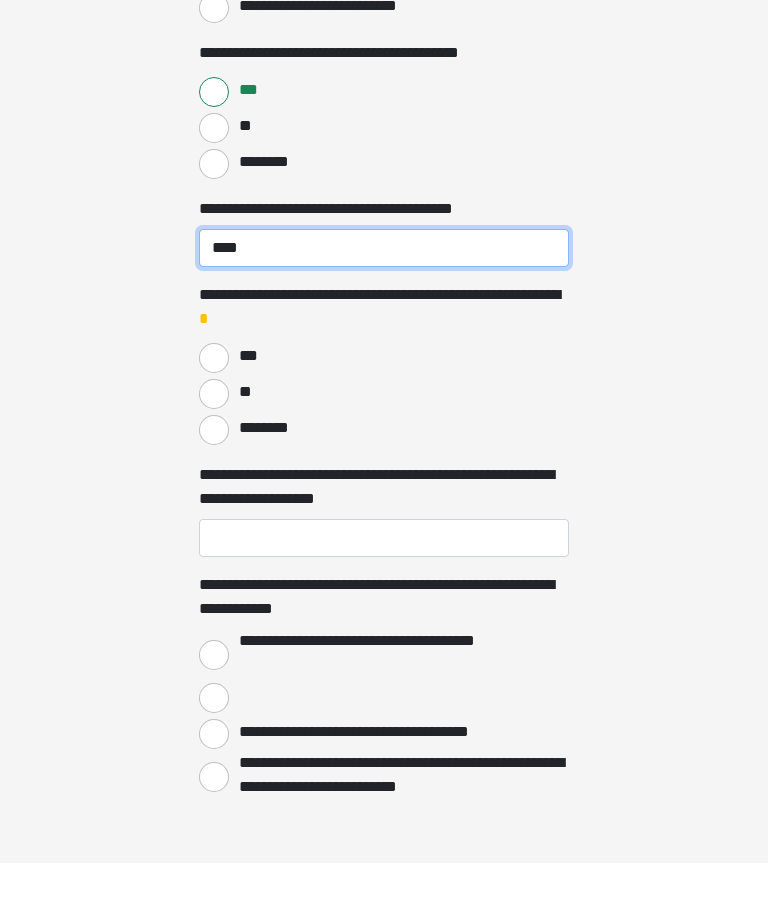 type on "****" 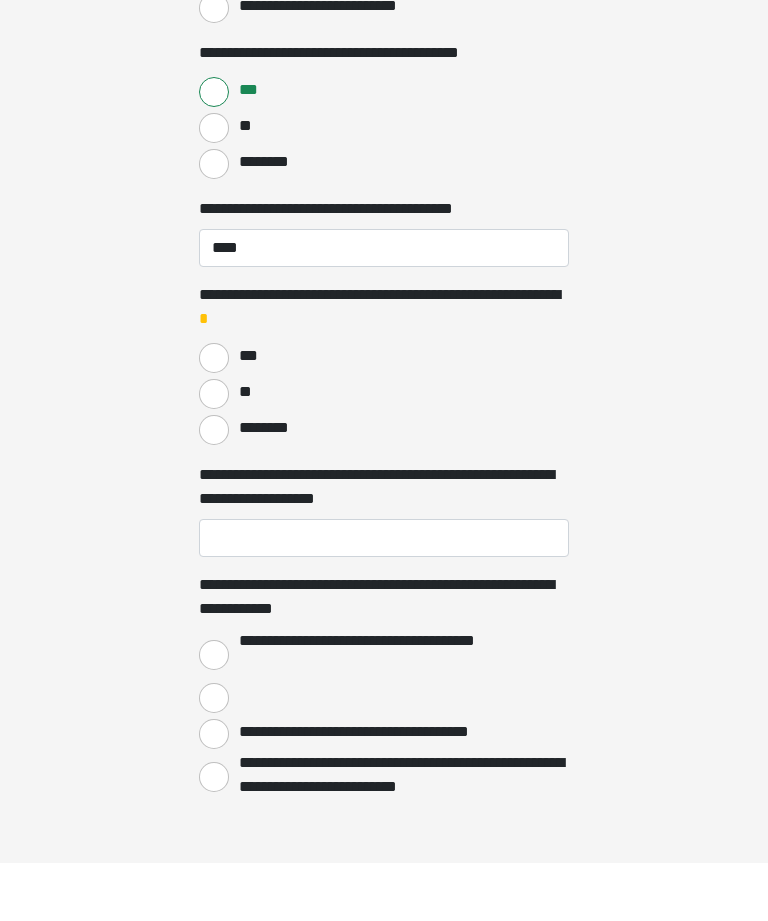 click on "**" at bounding box center (214, 452) 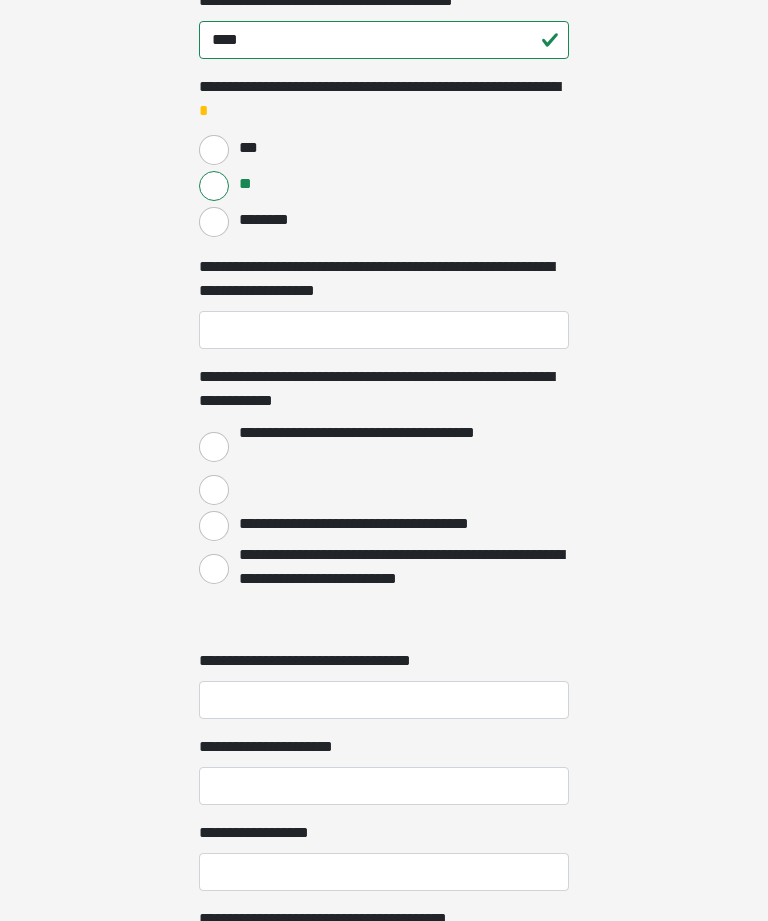 scroll, scrollTop: 1786, scrollLeft: 0, axis: vertical 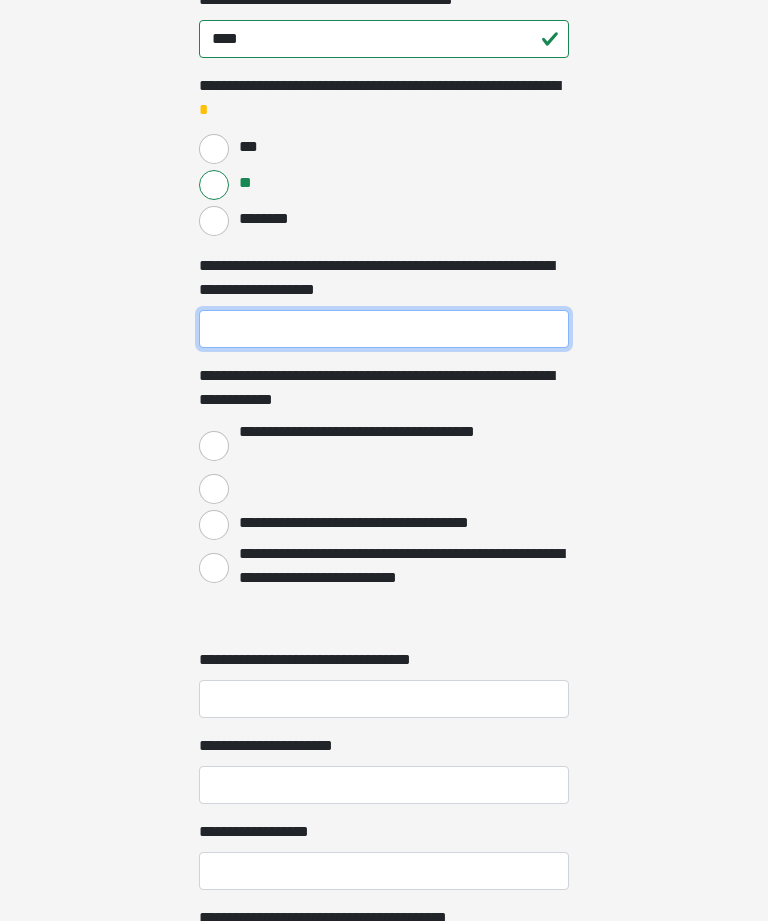 click on "**********" at bounding box center (384, 330) 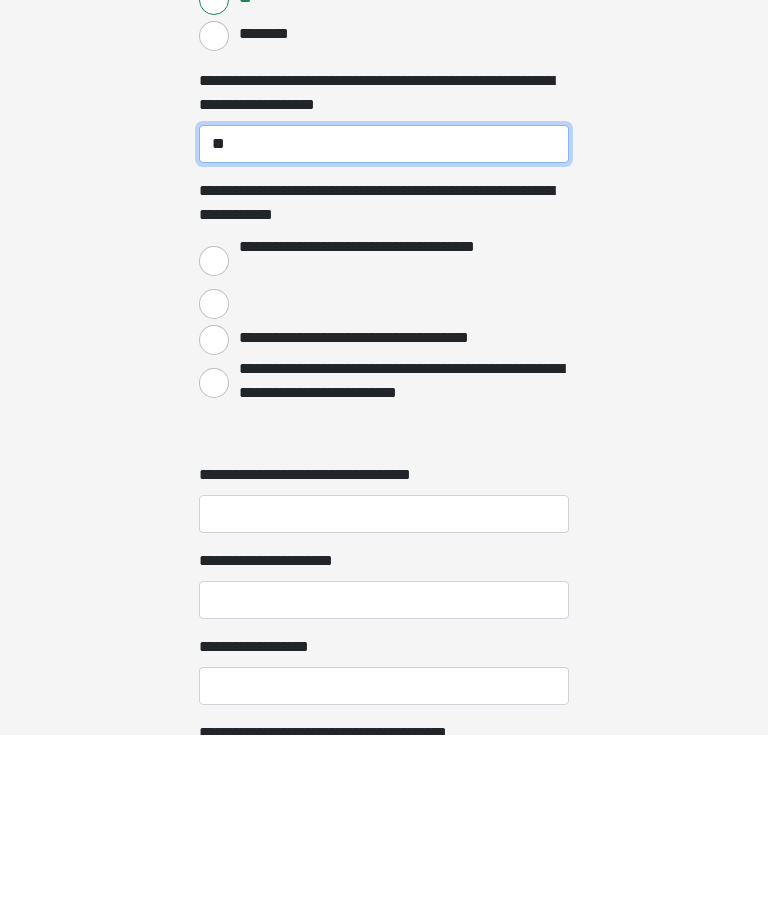 type on "**" 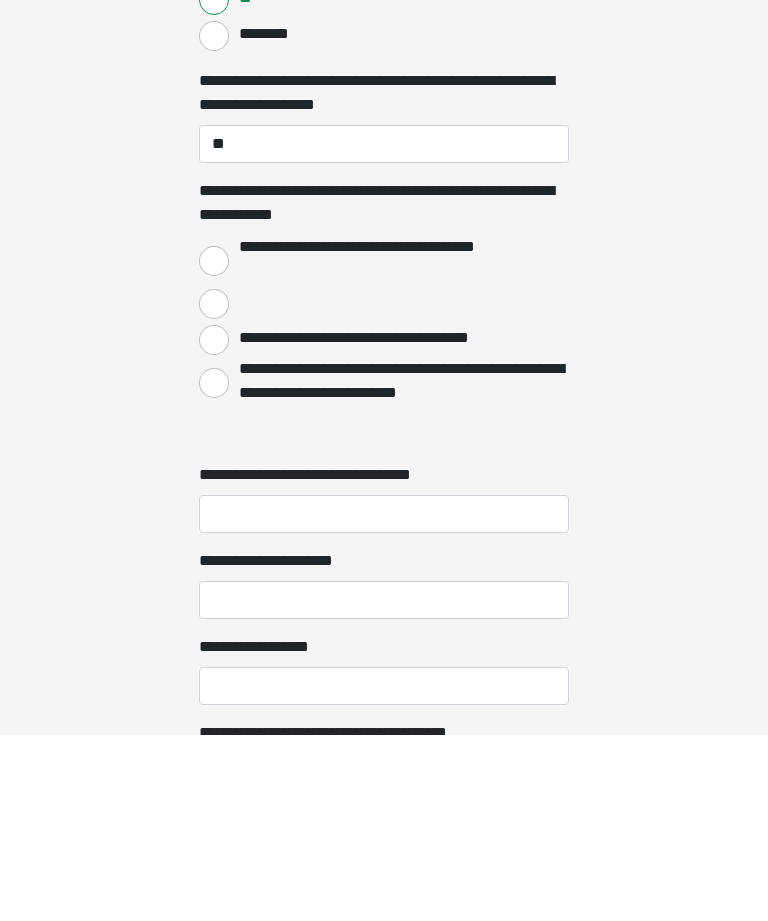 click on "**********" at bounding box center (214, 447) 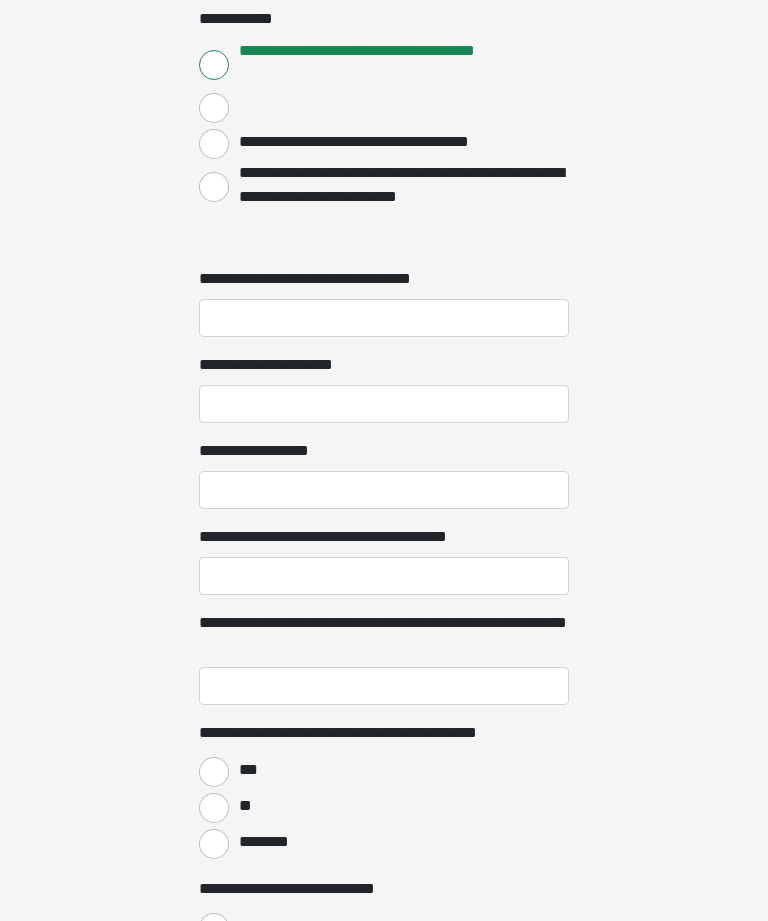 scroll, scrollTop: 2170, scrollLeft: 0, axis: vertical 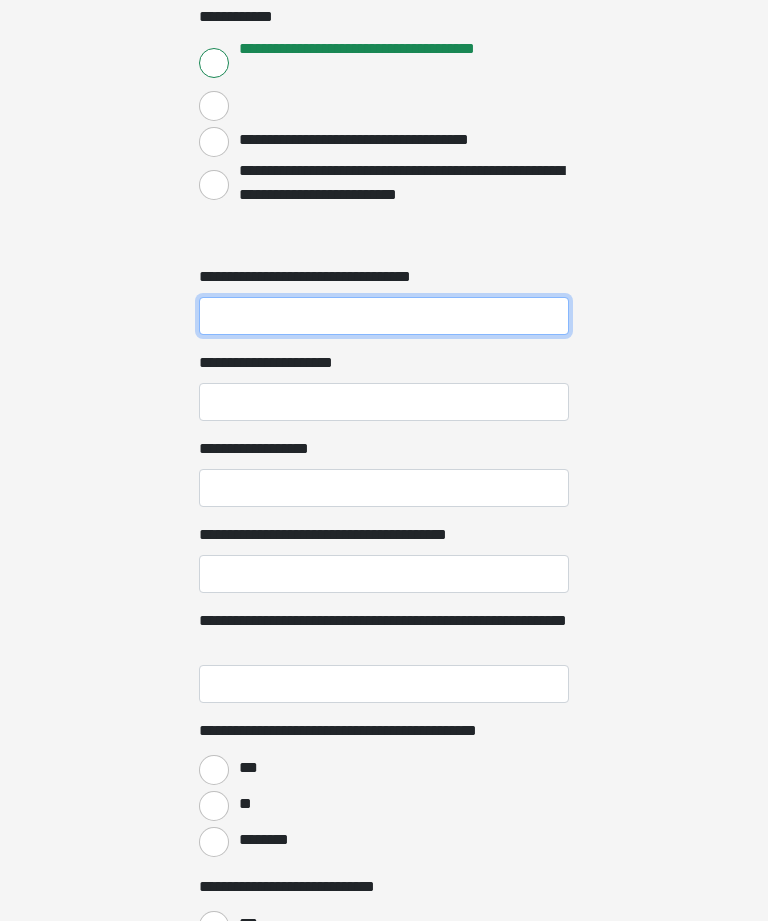 click on "**********" at bounding box center (384, 316) 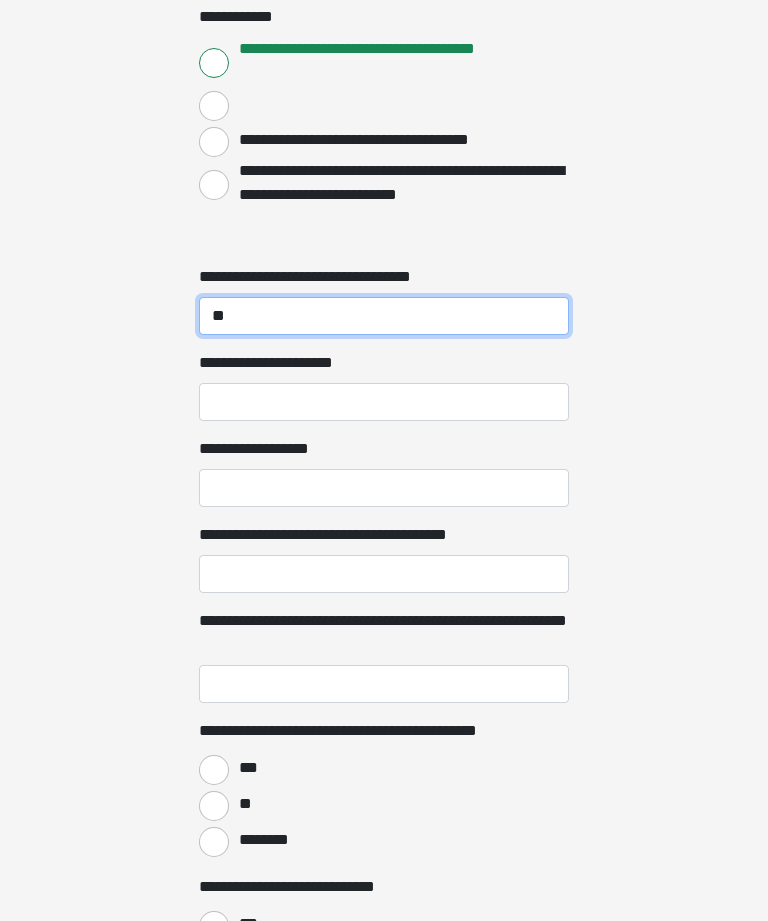 type on "**" 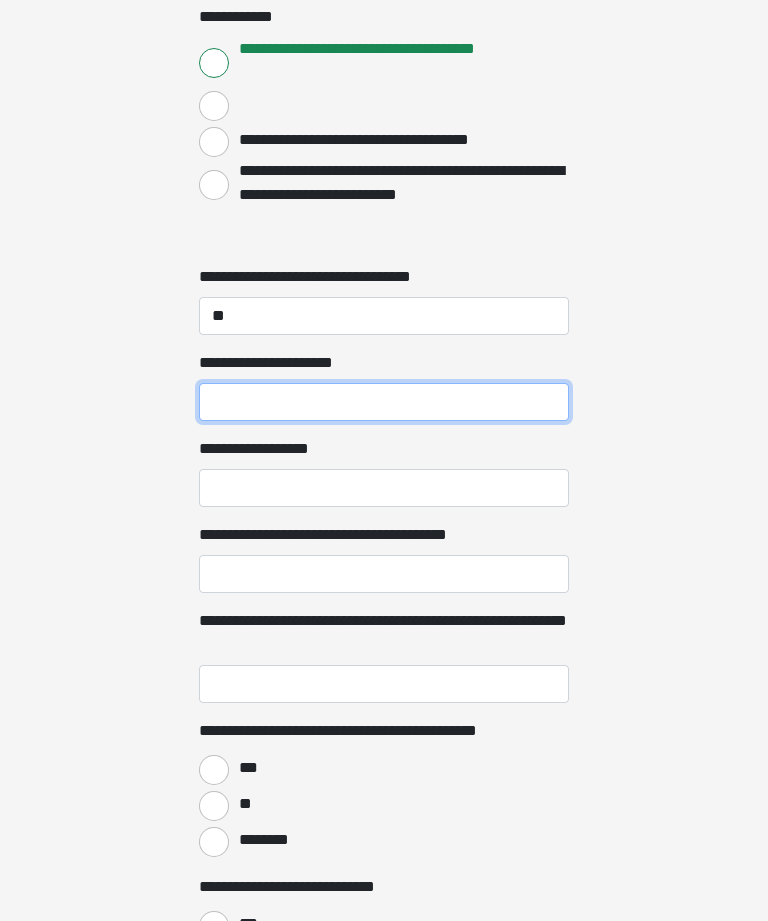 click on "**********" at bounding box center (384, 402) 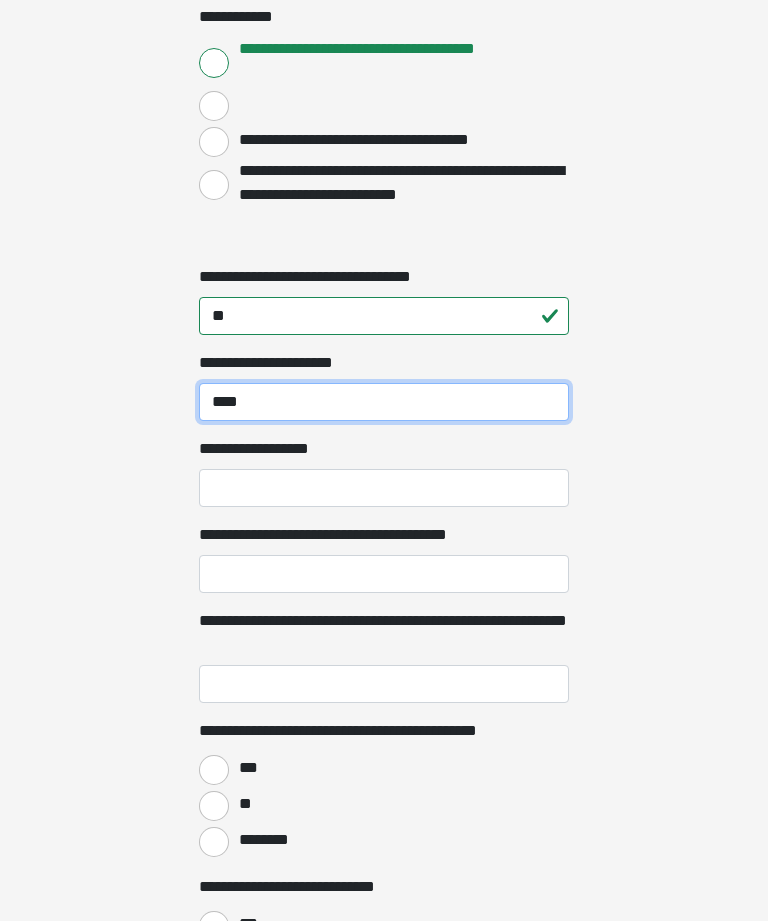 type on "****" 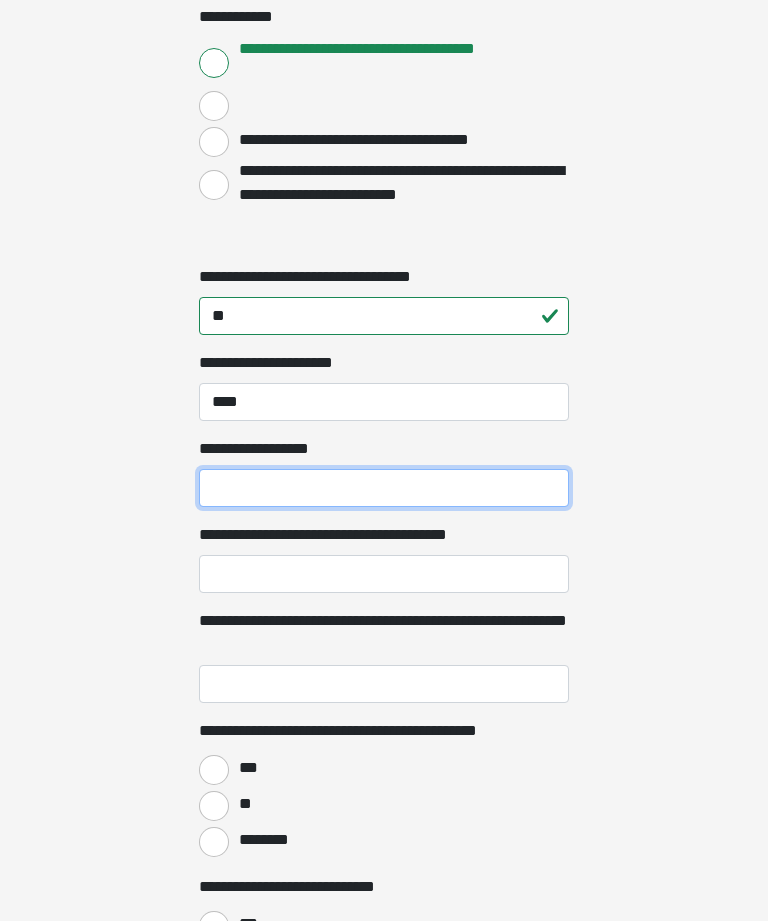 click on "**********" at bounding box center [384, 488] 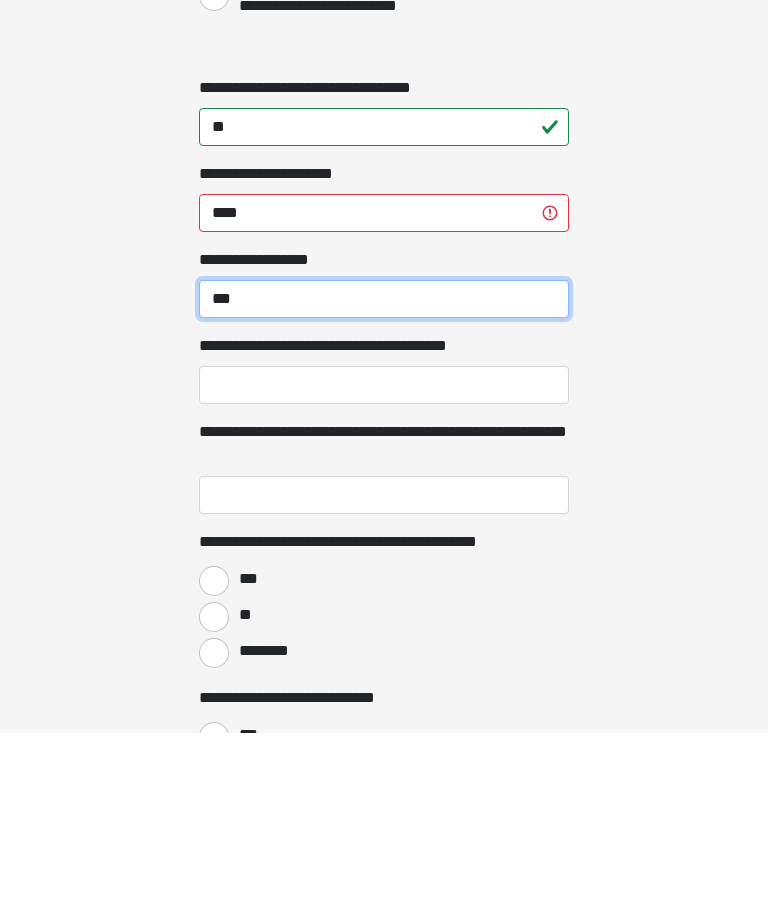 type on "***" 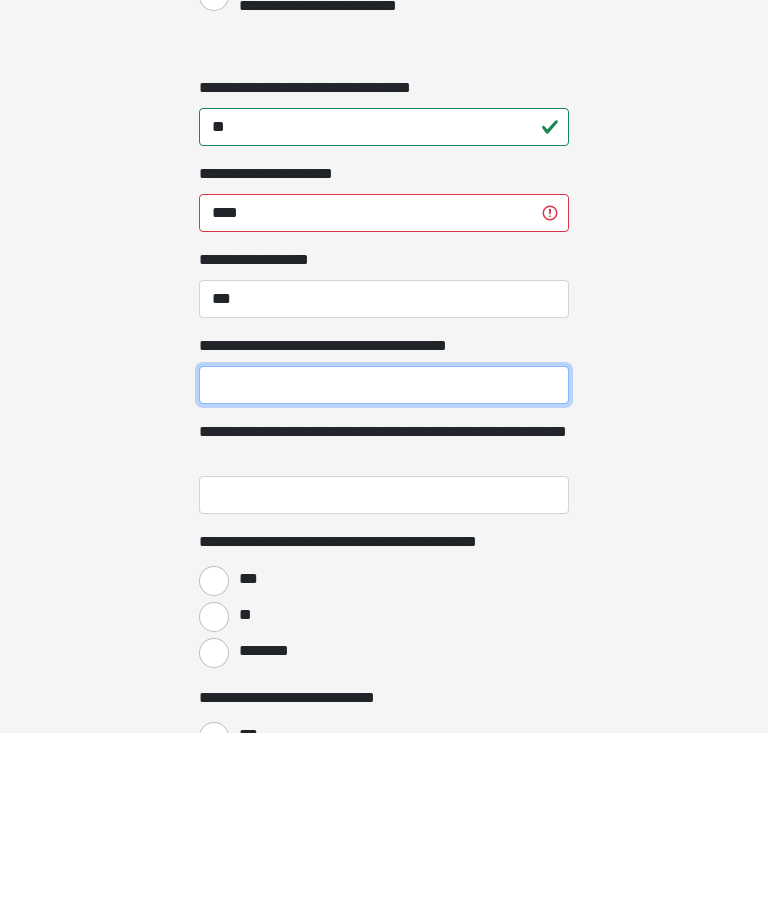 click on "**********" at bounding box center [384, 574] 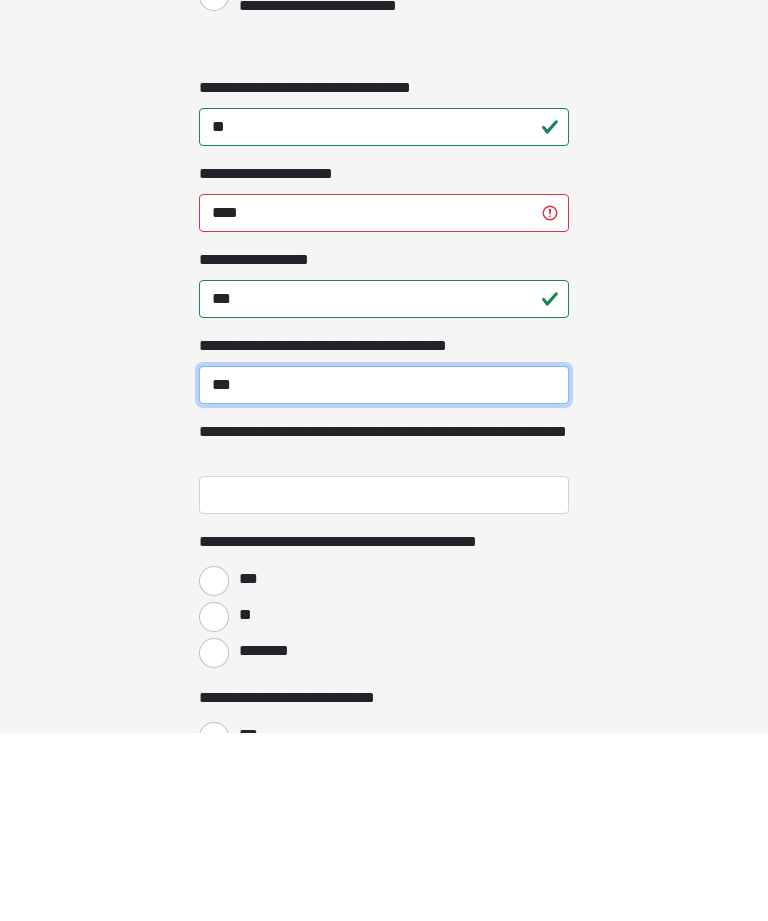 type on "***" 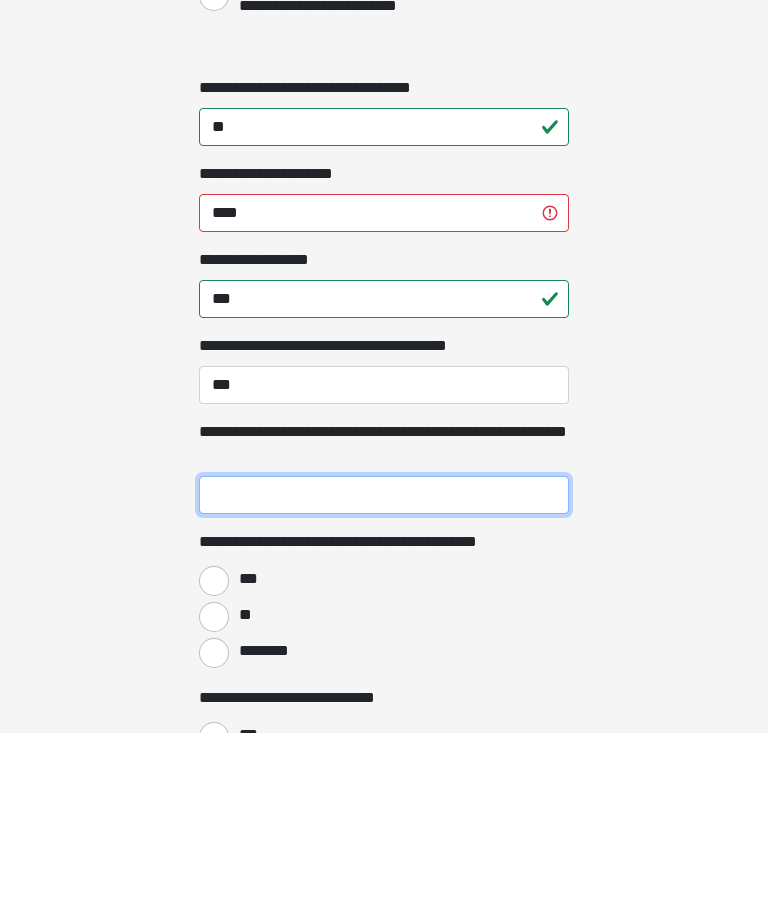 click on "**********" at bounding box center (384, 684) 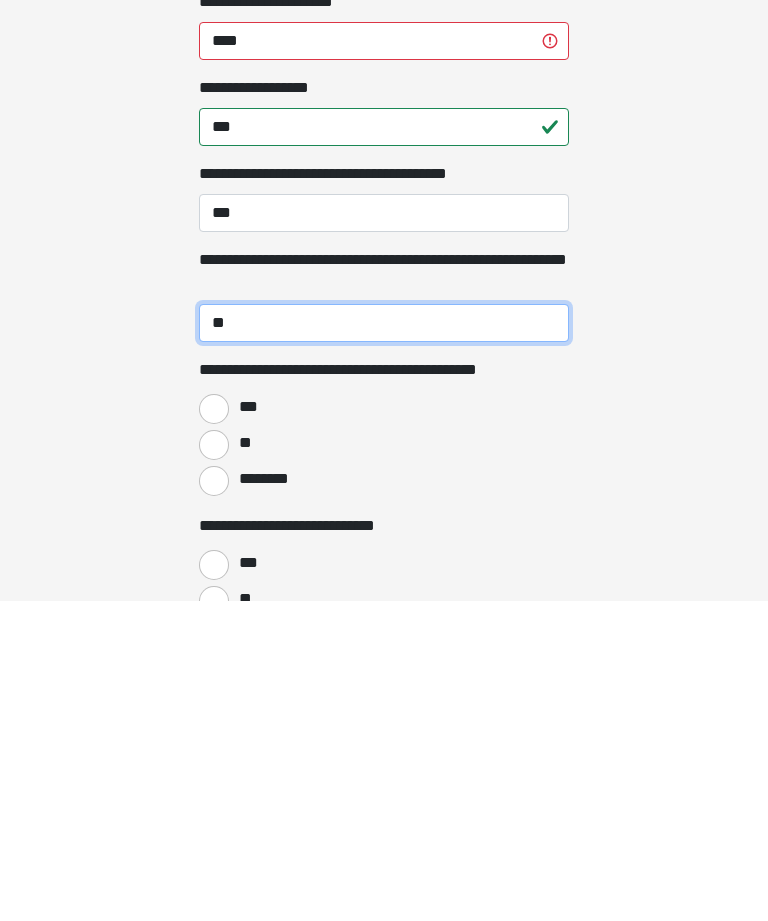 scroll, scrollTop: 2217, scrollLeft: 0, axis: vertical 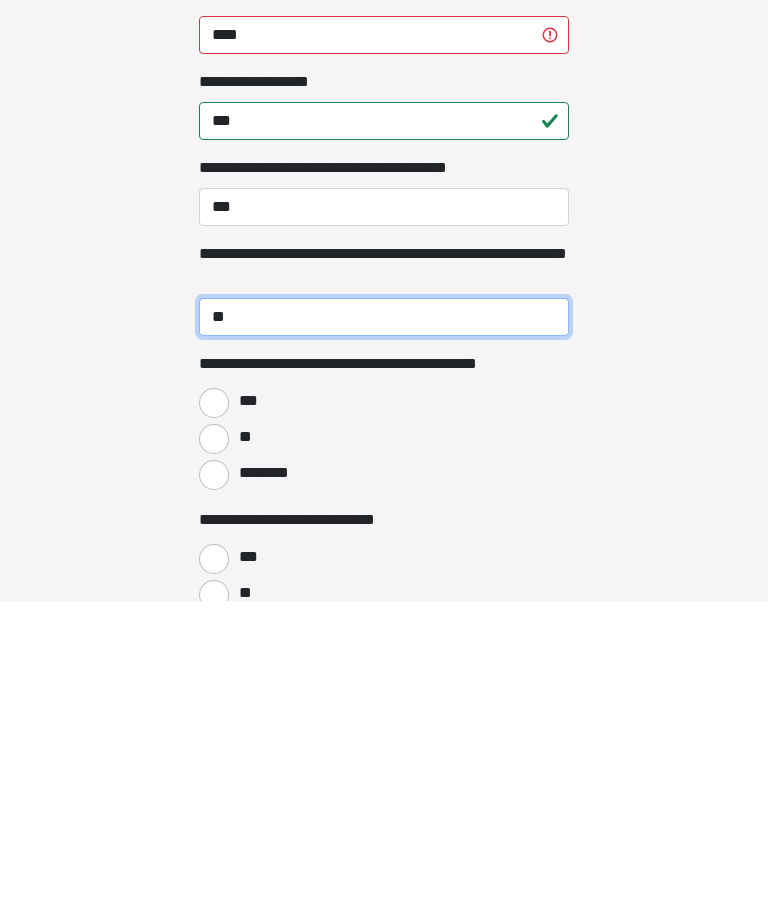 type on "**" 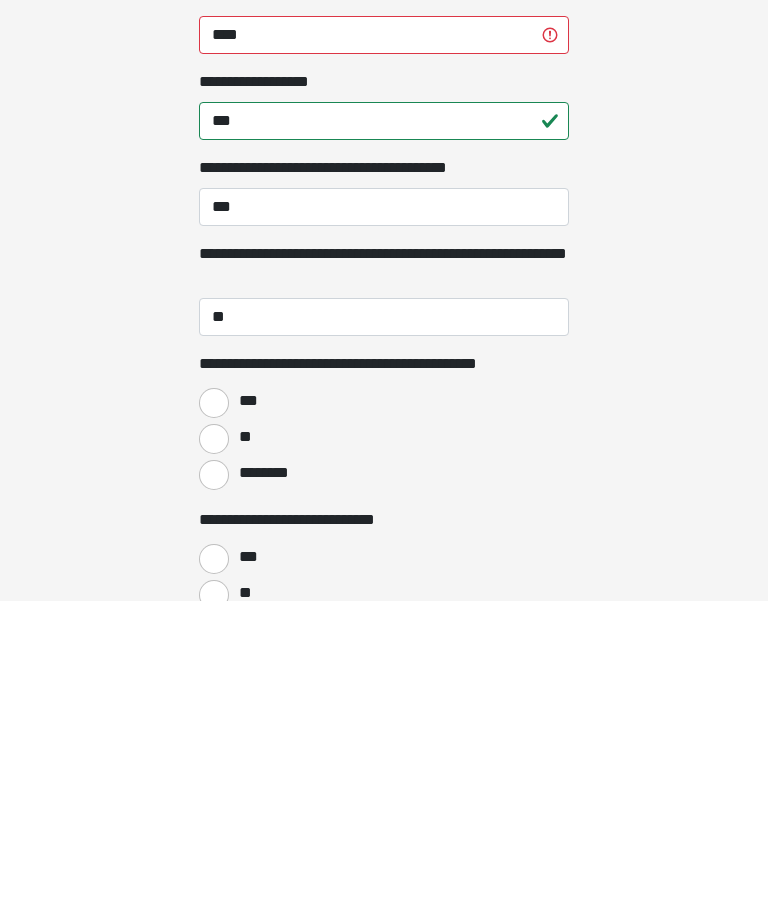 click on "**" at bounding box center (214, 759) 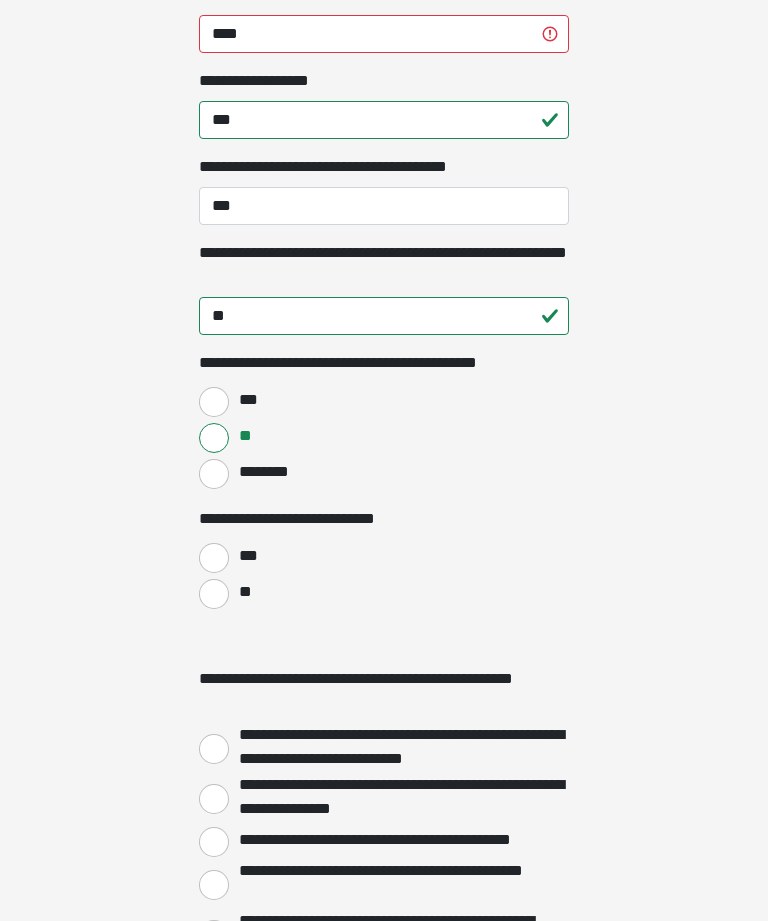 click on "**" at bounding box center (214, 594) 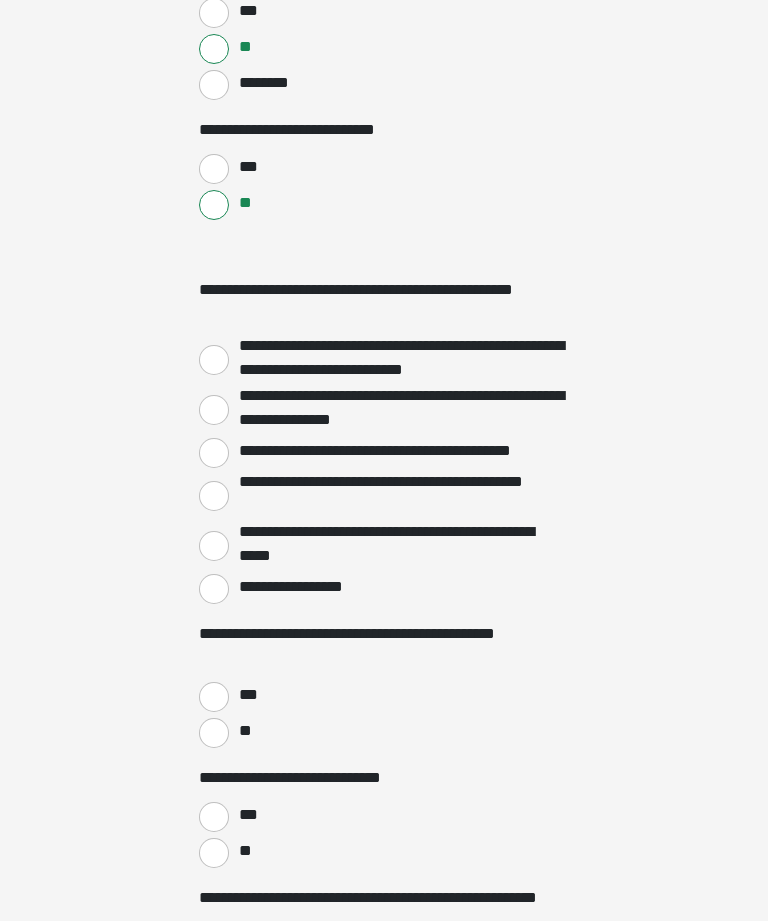 scroll, scrollTop: 2927, scrollLeft: 0, axis: vertical 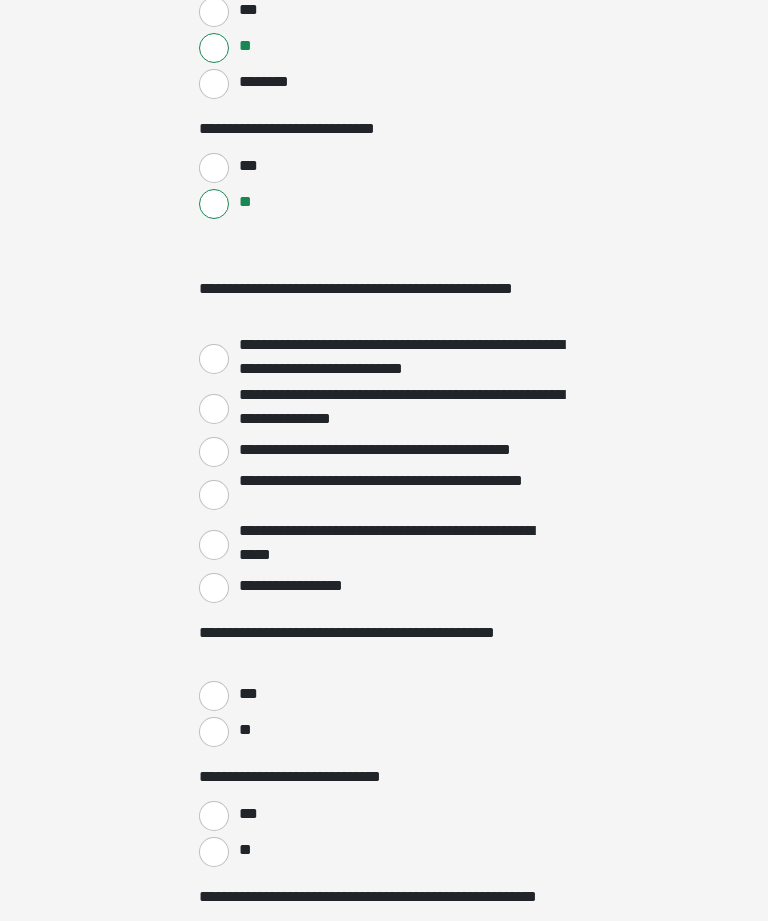 click on "**********" at bounding box center [214, 589] 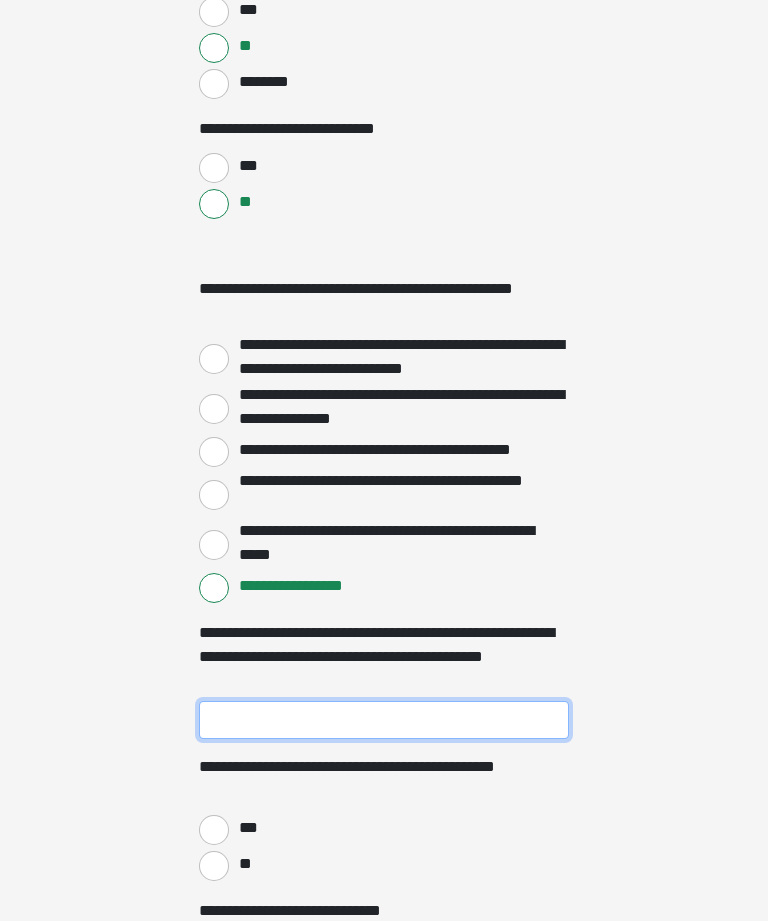 click on "**********" at bounding box center (384, 720) 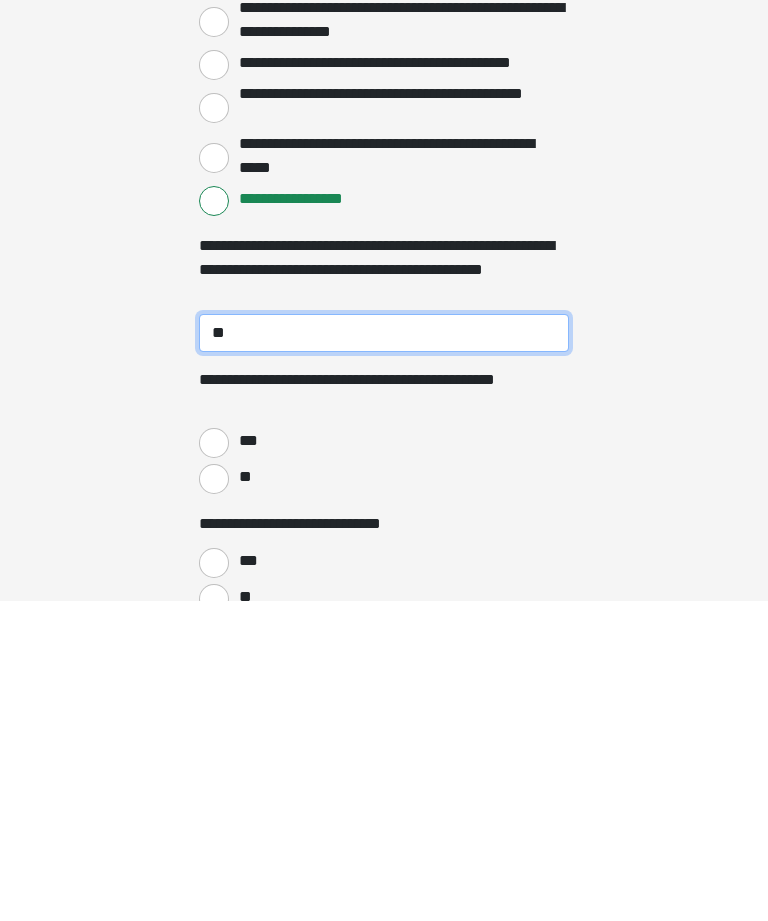 type on "**" 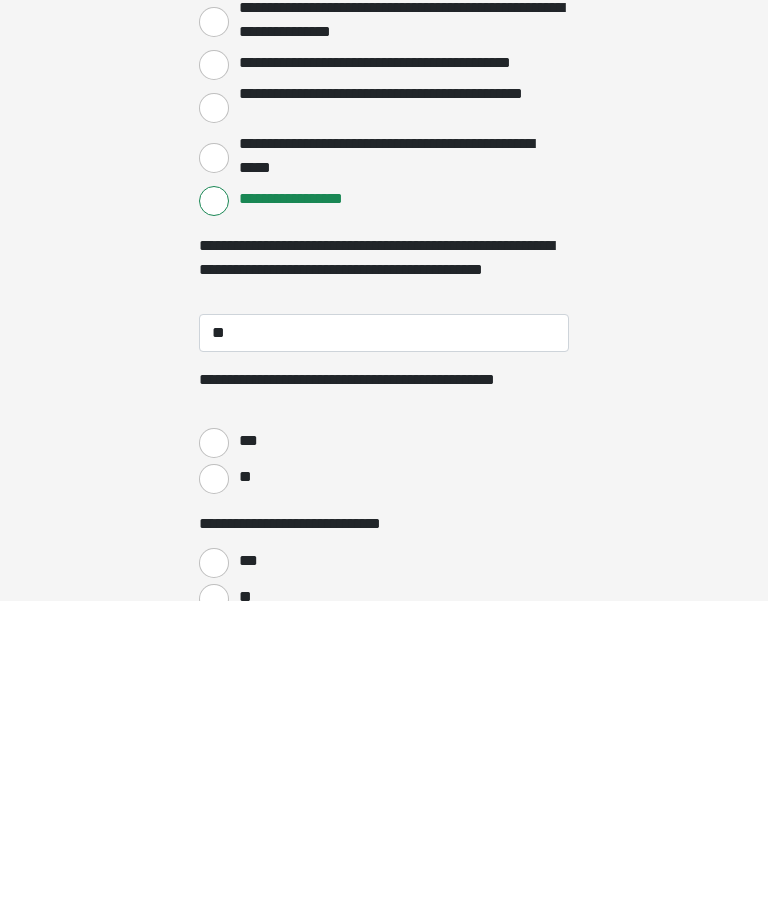 click on "***" at bounding box center [214, 763] 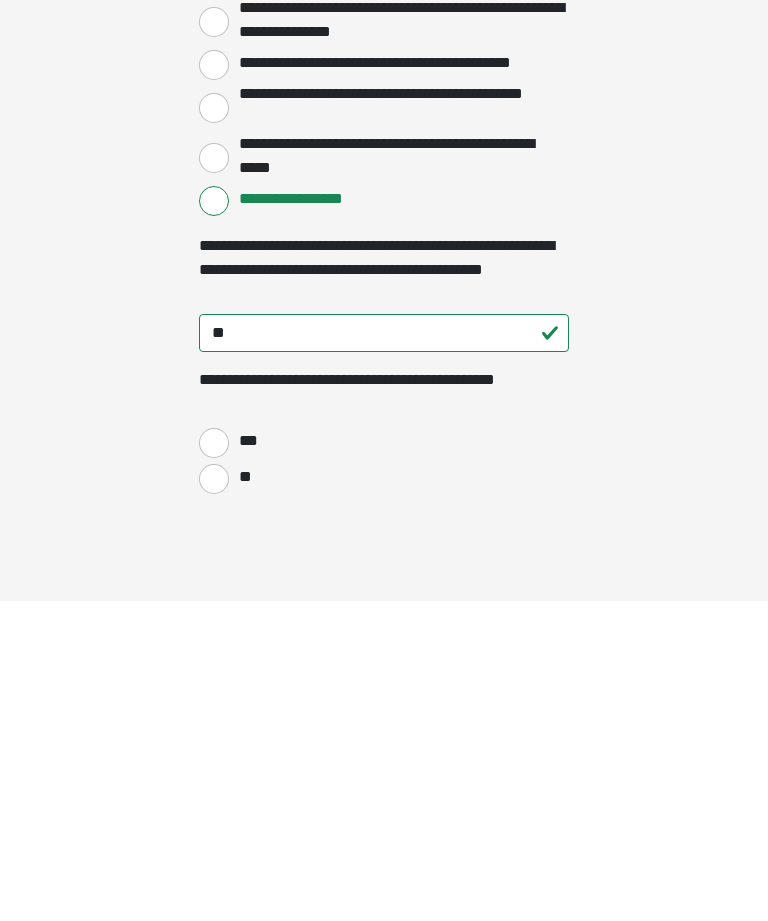 scroll, scrollTop: 3315, scrollLeft: 0, axis: vertical 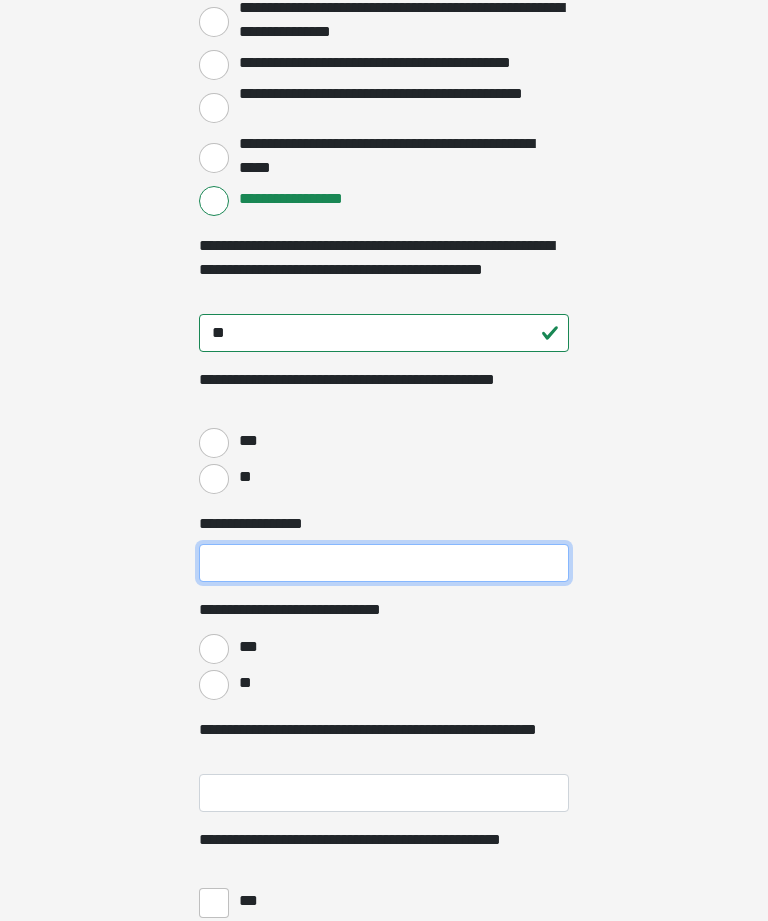click on "**********" at bounding box center (384, 563) 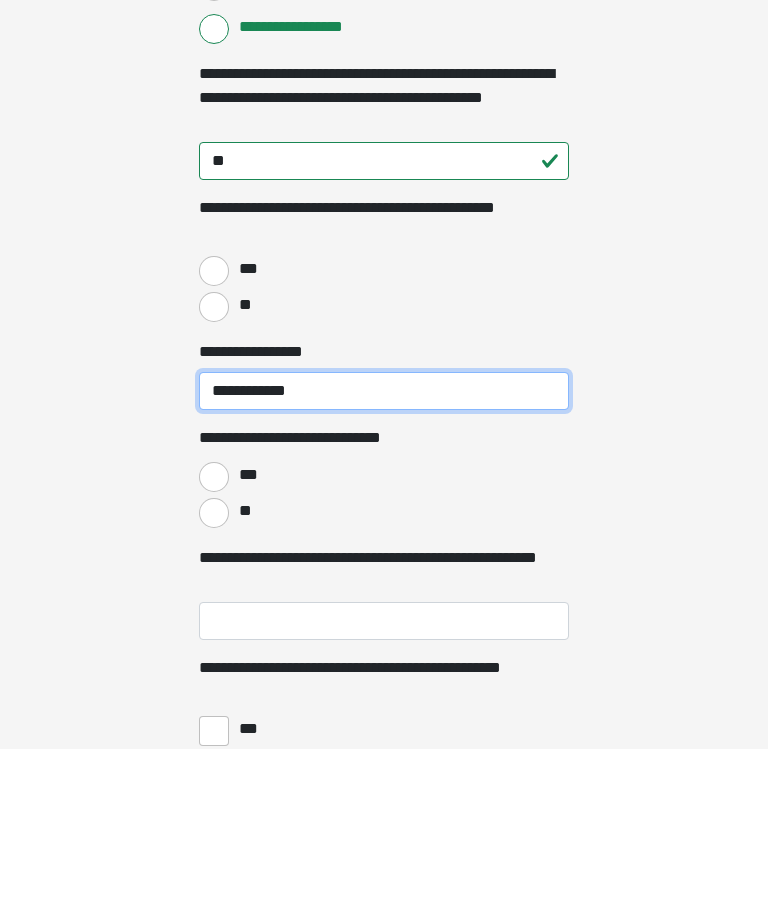 type on "**********" 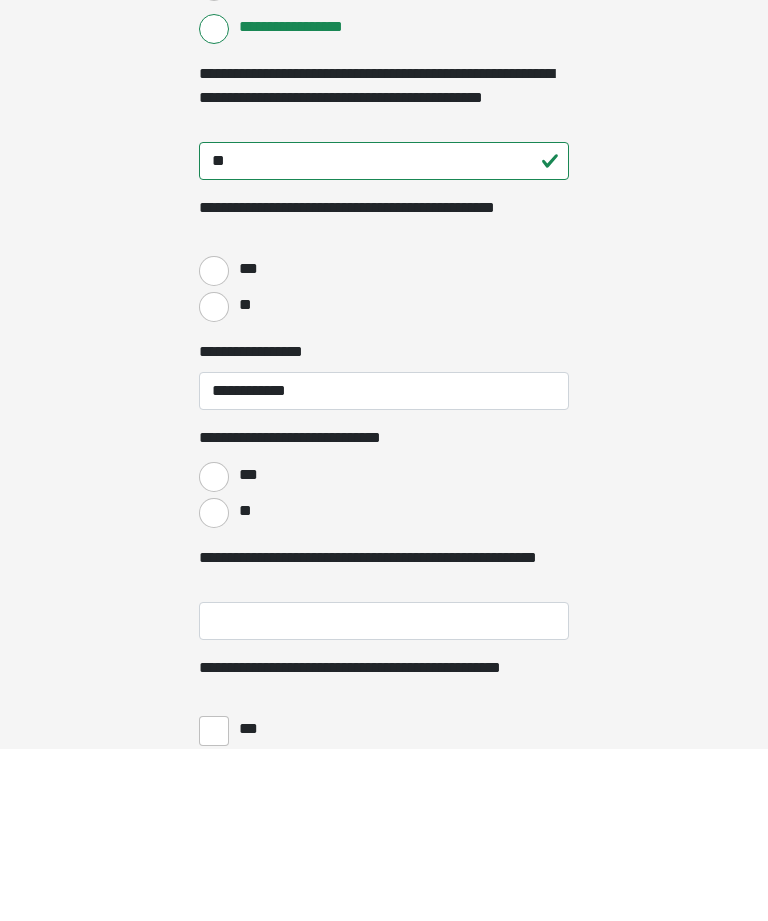 click on "**" at bounding box center [214, 685] 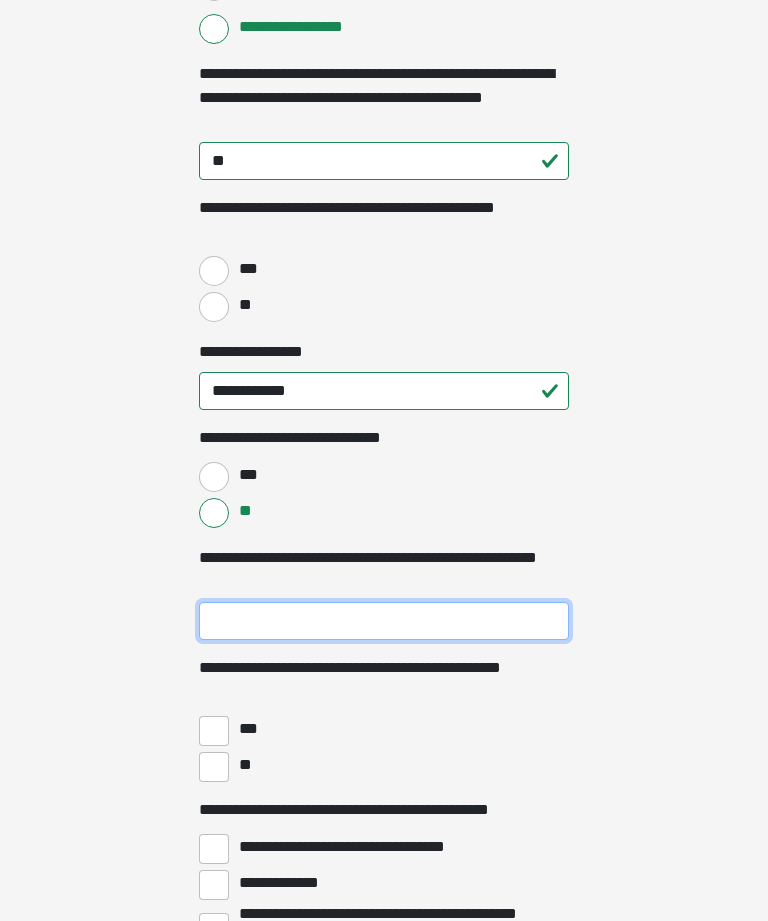 click on "**********" at bounding box center [384, 621] 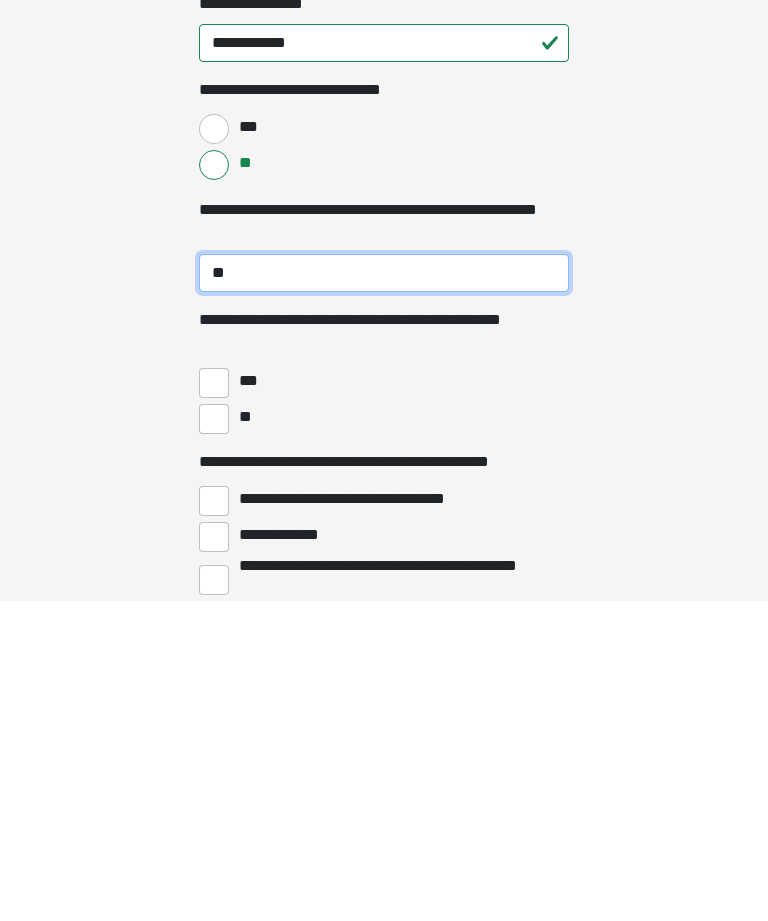 scroll, scrollTop: 3516, scrollLeft: 0, axis: vertical 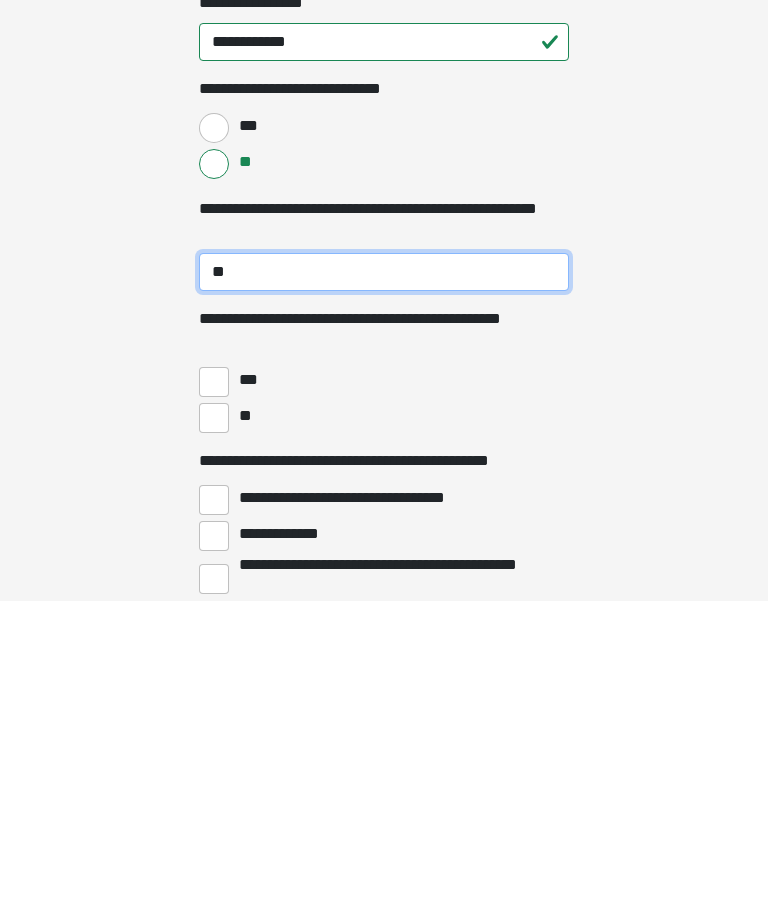type on "**" 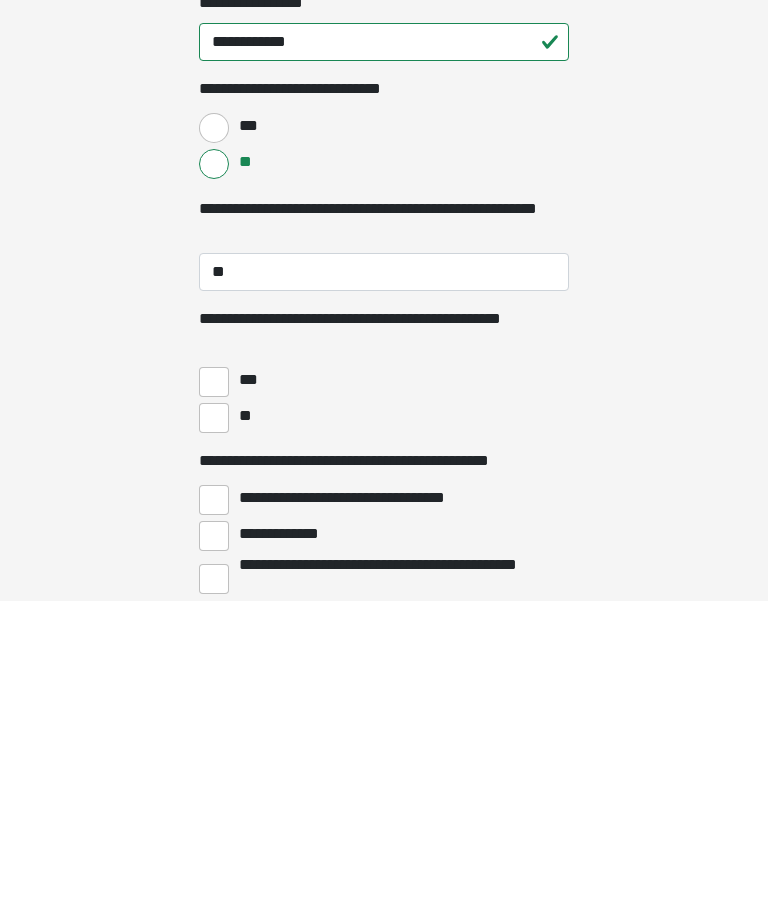 click on "**" at bounding box center (244, 736) 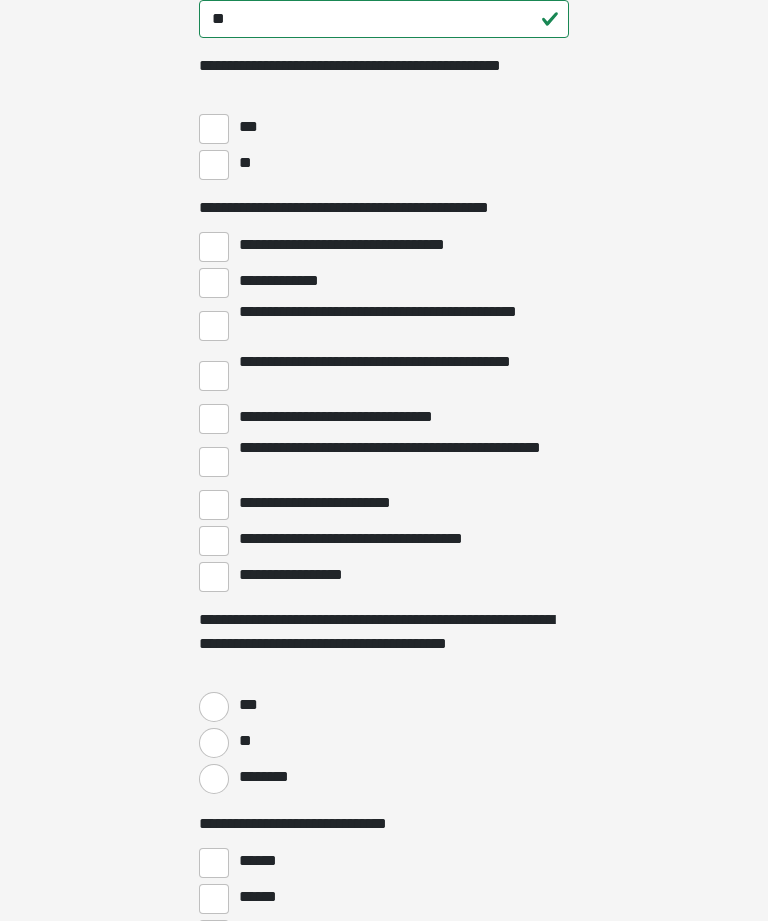 scroll, scrollTop: 4089, scrollLeft: 0, axis: vertical 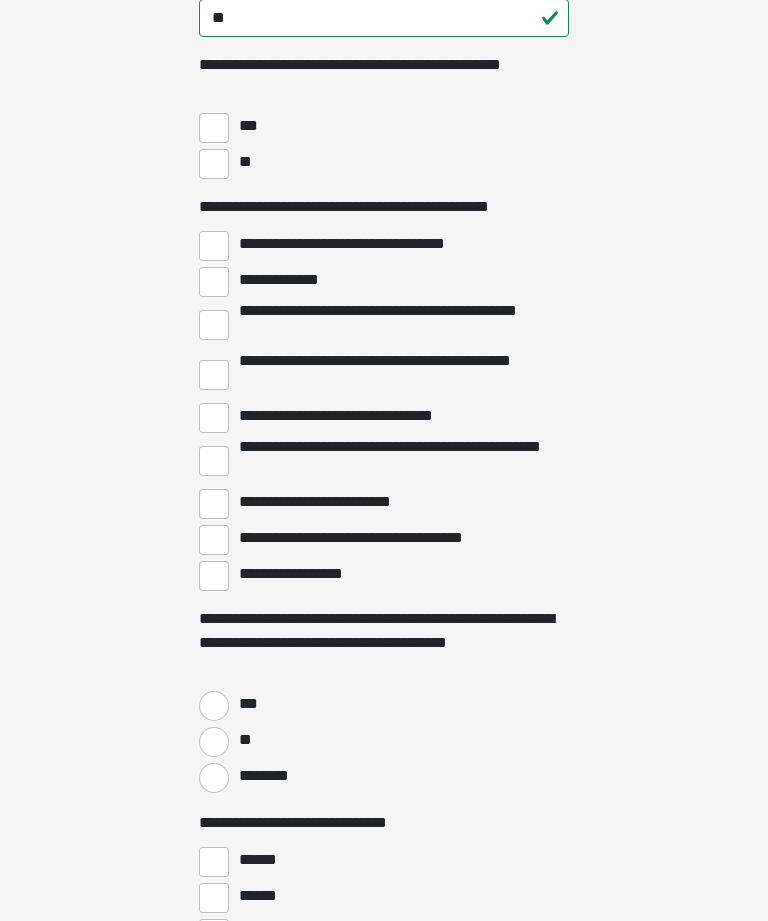 click on "**********" at bounding box center [214, 462] 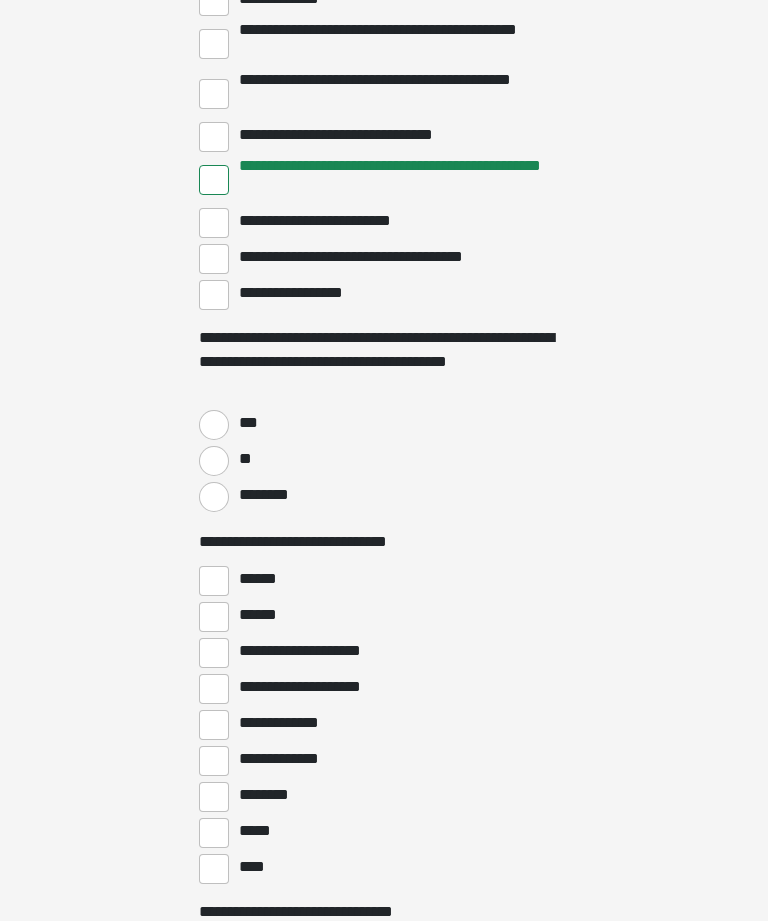 scroll, scrollTop: 4371, scrollLeft: 0, axis: vertical 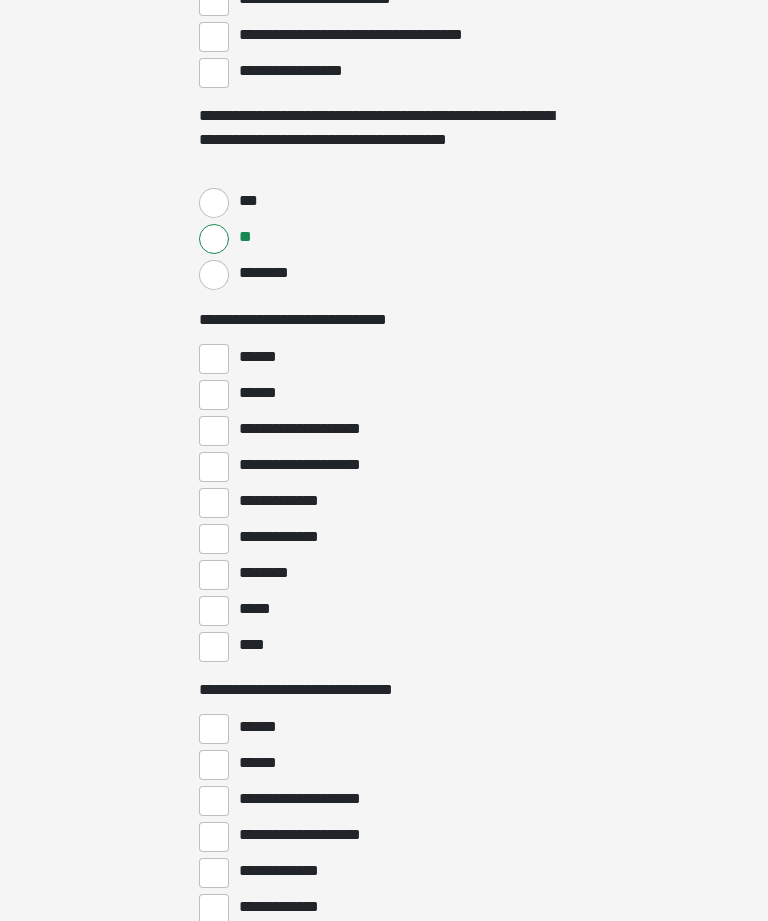 click on "******" at bounding box center [214, 395] 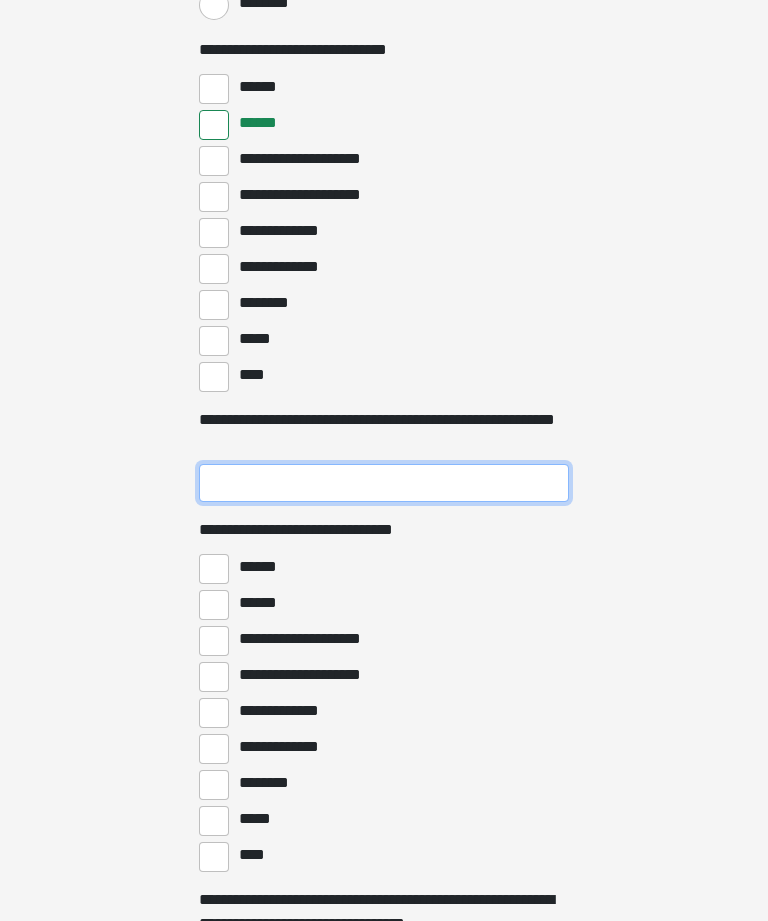 click on "**********" at bounding box center (384, 484) 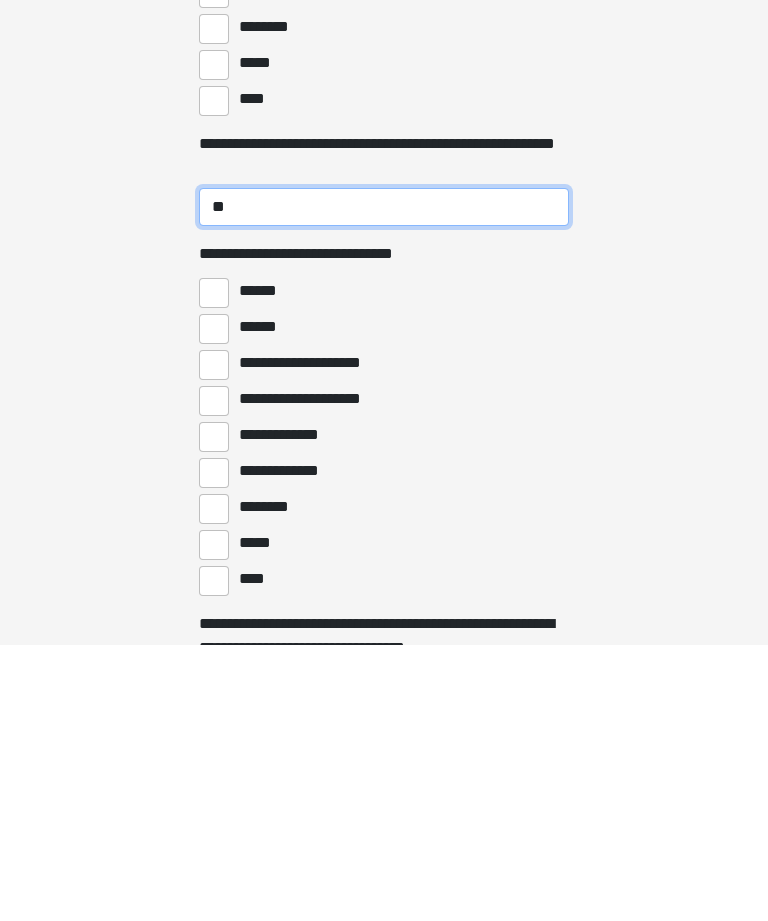 type on "**" 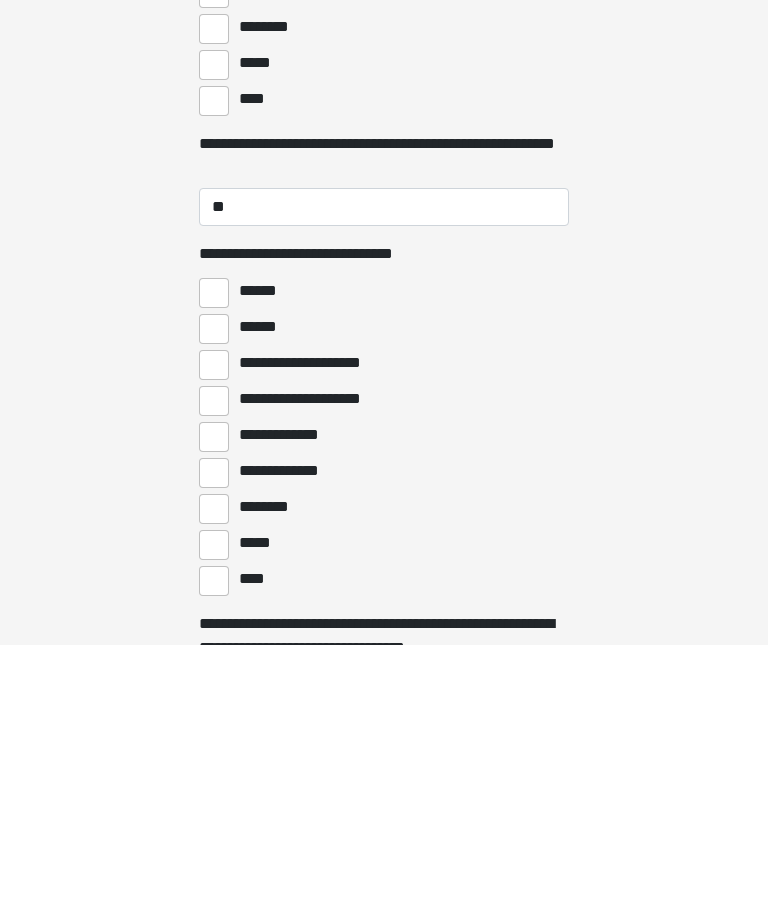 click on "**********" at bounding box center (214, 750) 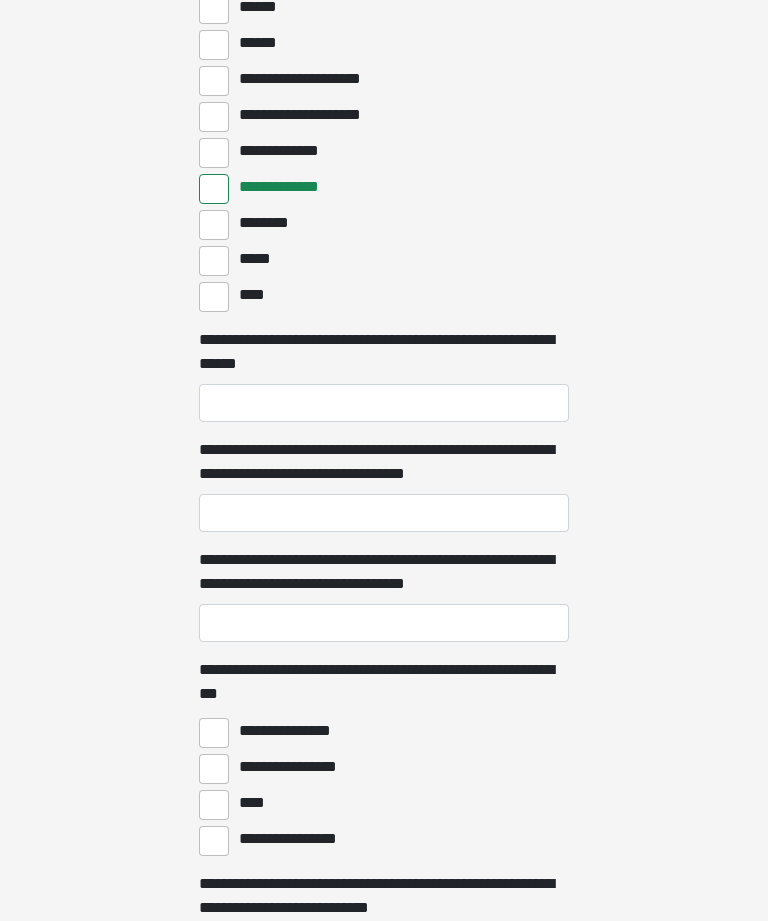 scroll, scrollTop: 5423, scrollLeft: 0, axis: vertical 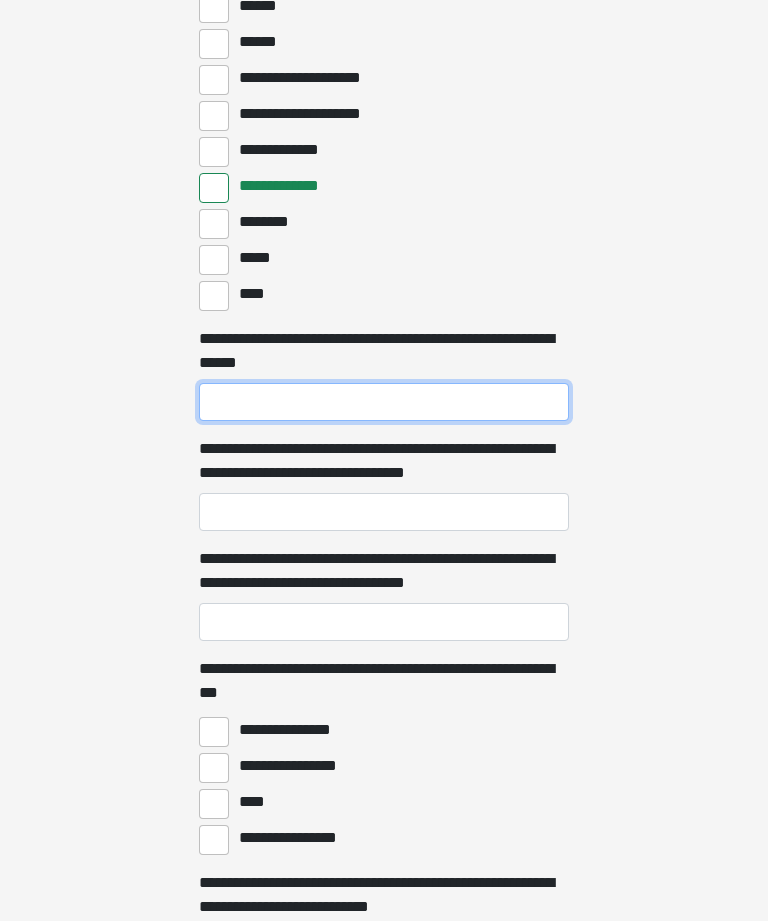 click on "**********" at bounding box center [384, 403] 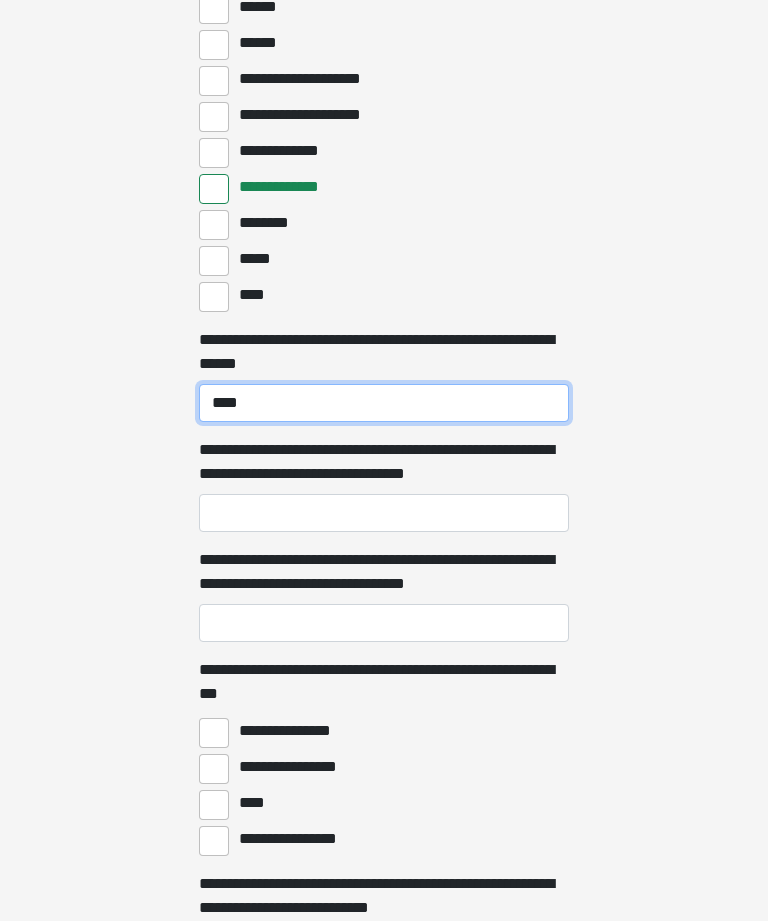 type on "****" 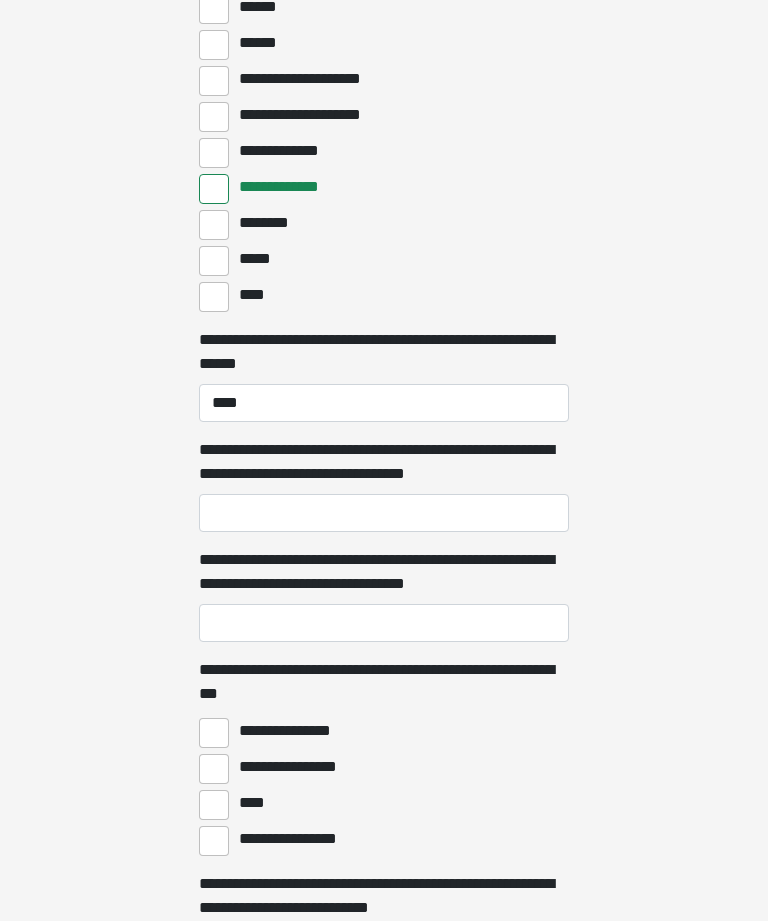 click on "**********" at bounding box center [384, -4963] 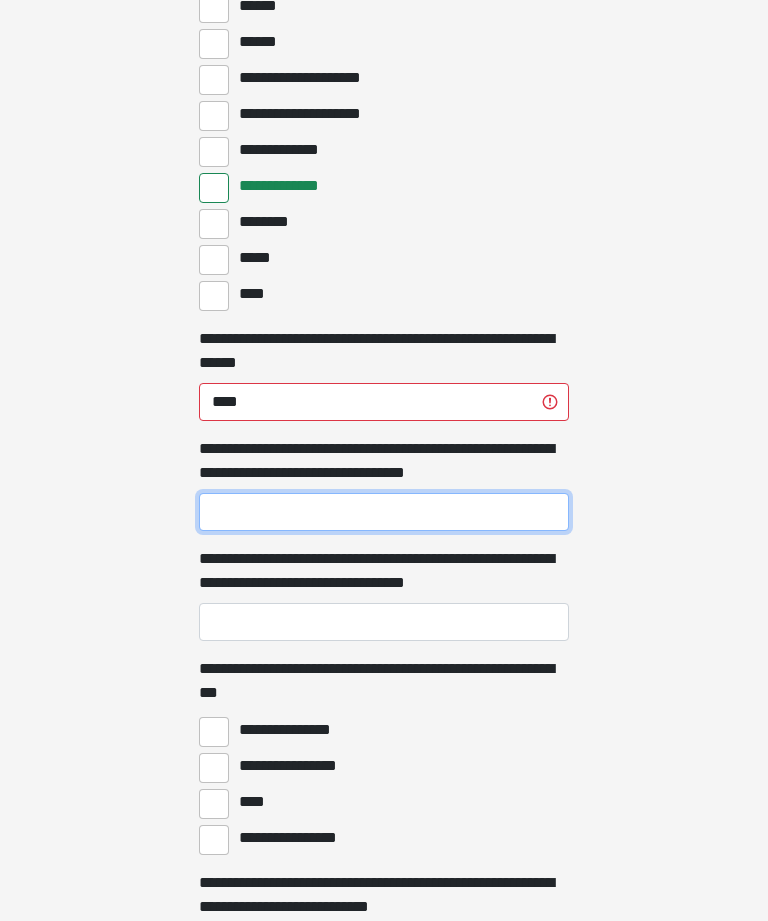 click on "**********" at bounding box center (384, 512) 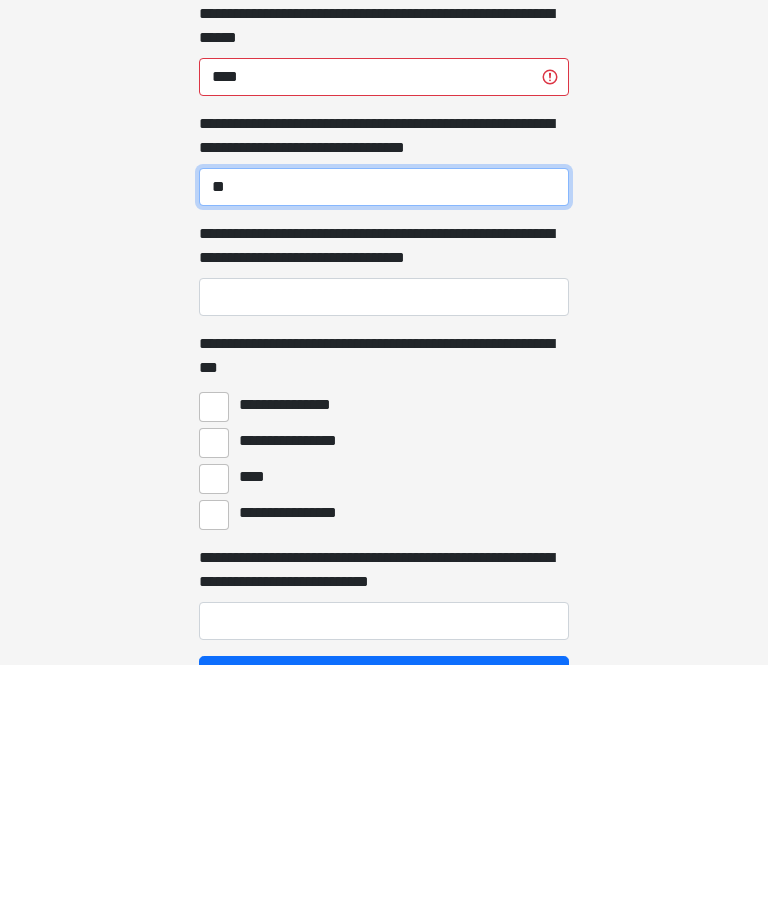 scroll, scrollTop: 5494, scrollLeft: 0, axis: vertical 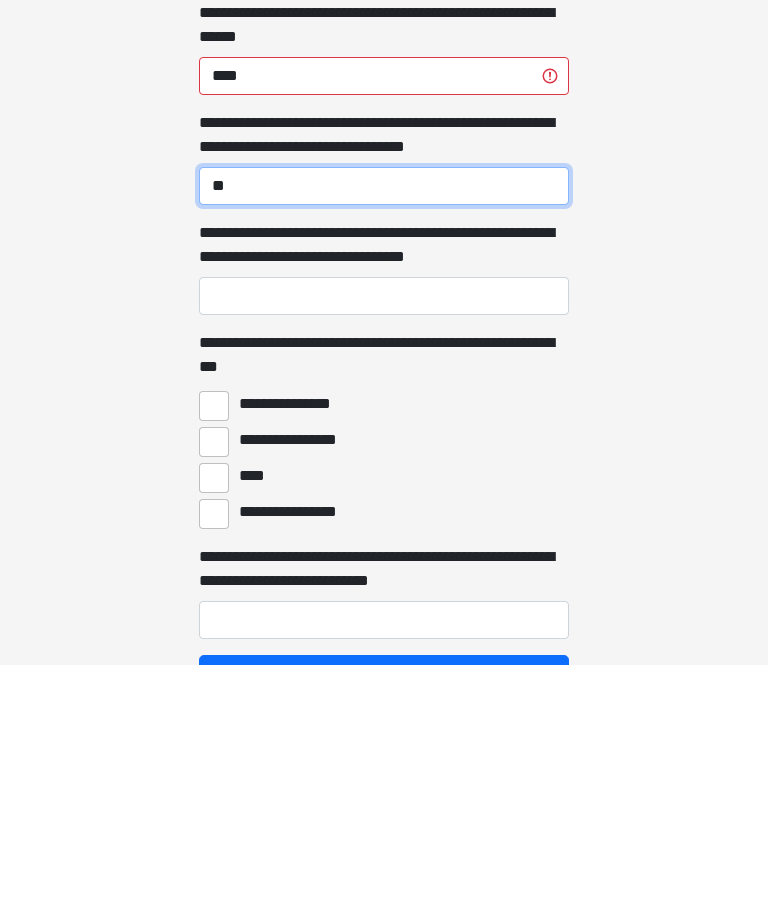 type on "**" 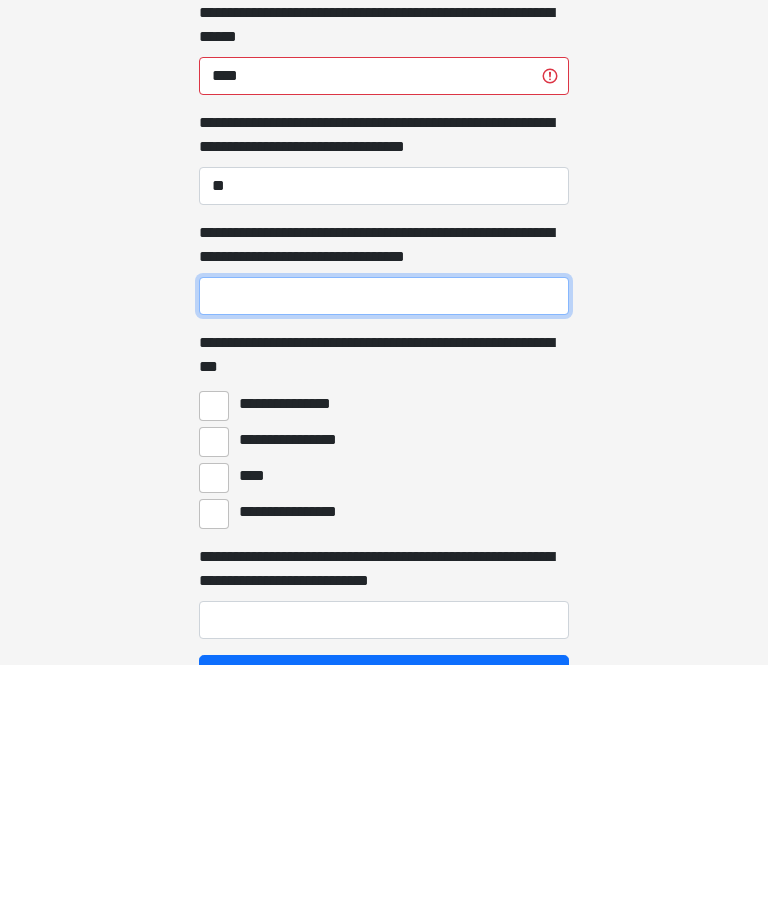 click on "**********" at bounding box center [384, 552] 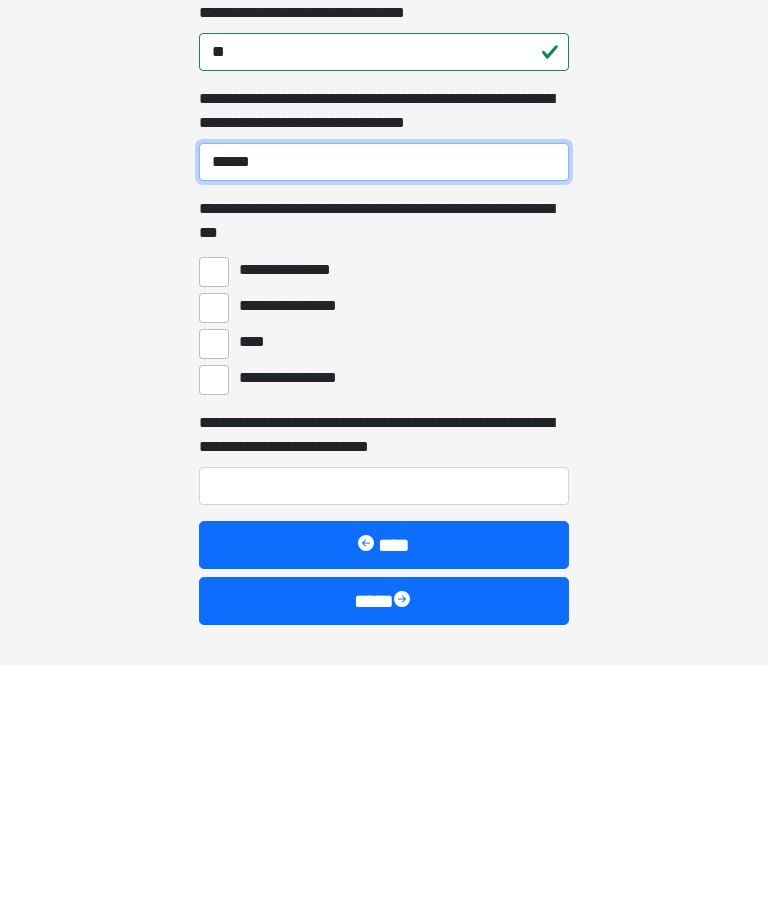 scroll, scrollTop: 5629, scrollLeft: 0, axis: vertical 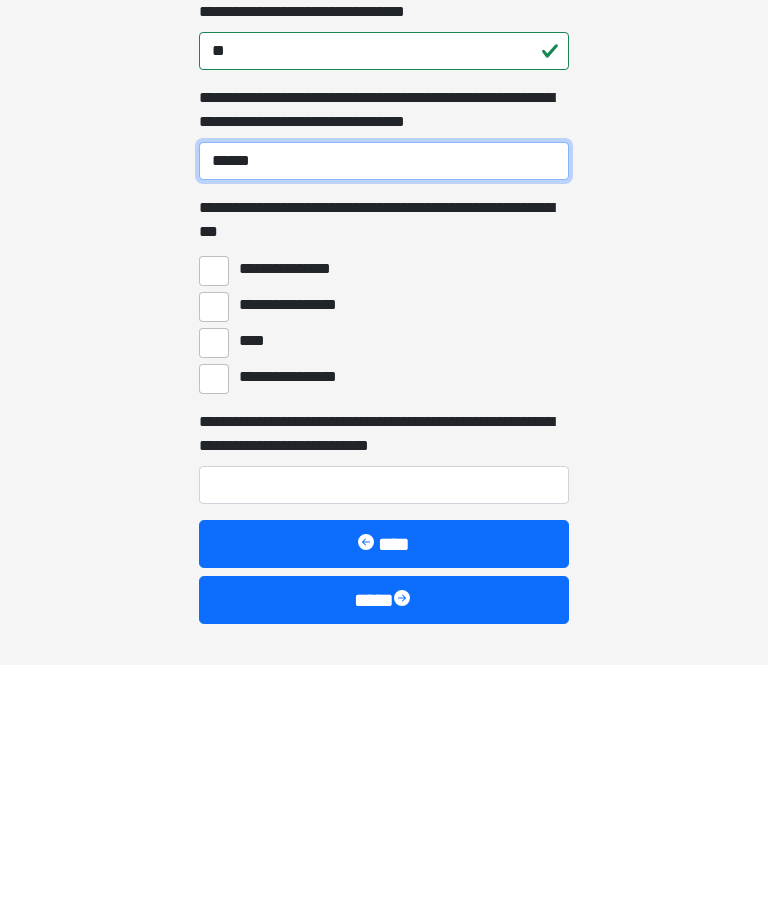 type on "******" 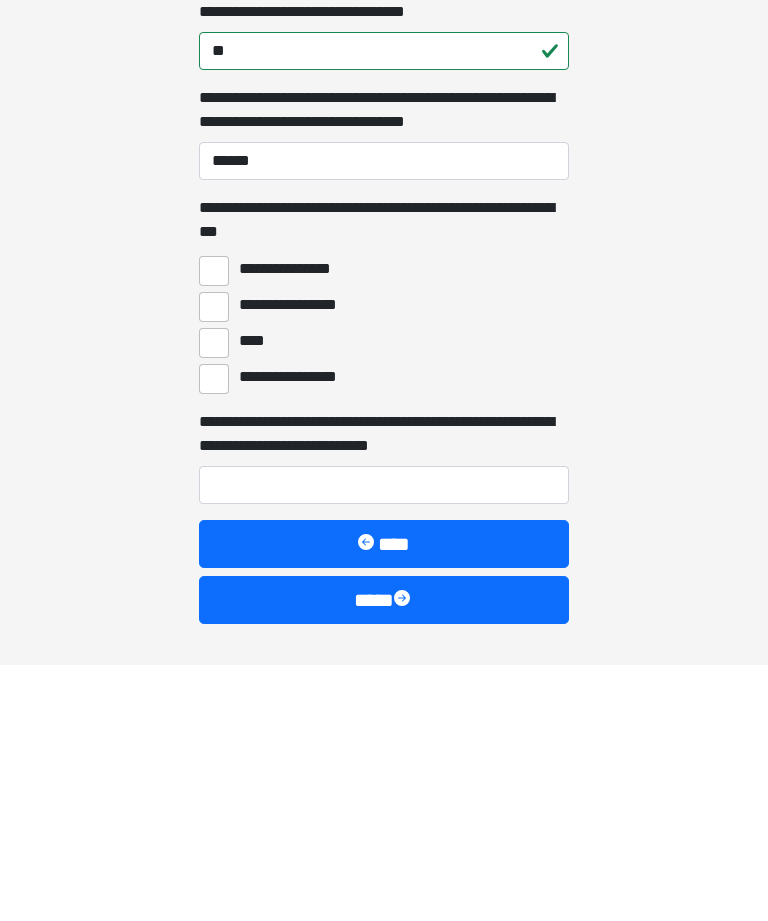 click on "****" at bounding box center [214, 599] 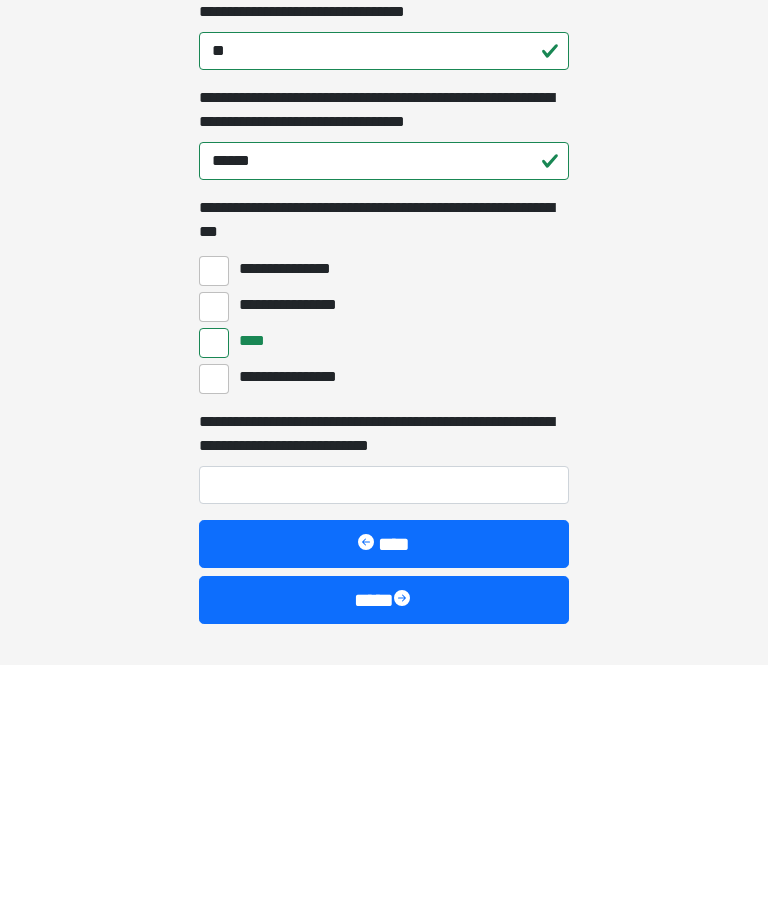 scroll, scrollTop: 5627, scrollLeft: 0, axis: vertical 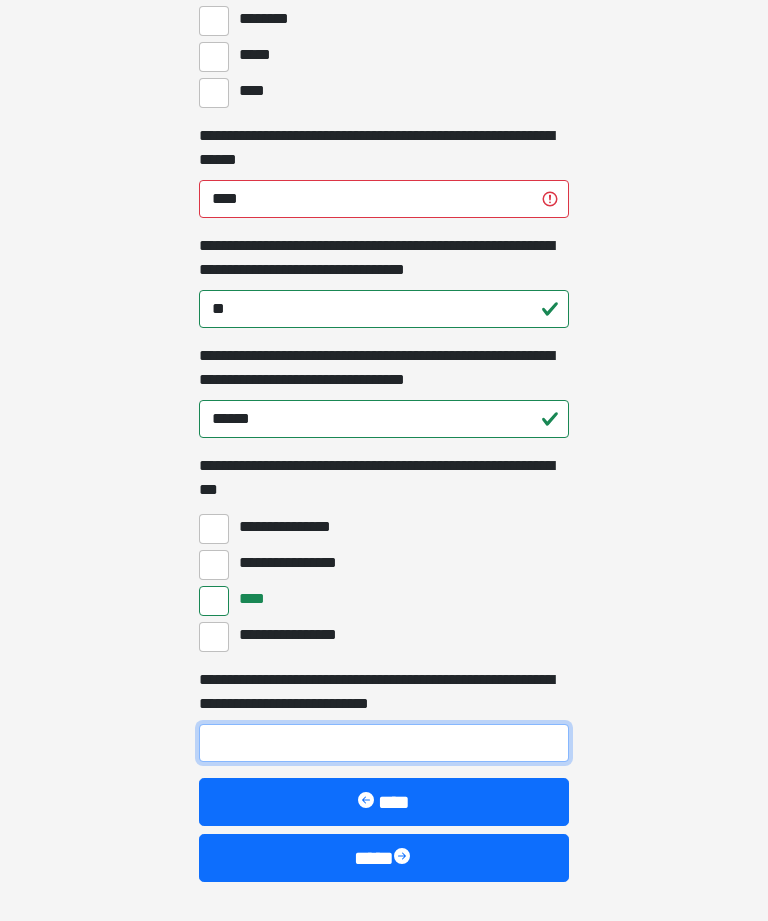 click on "**********" at bounding box center (384, 743) 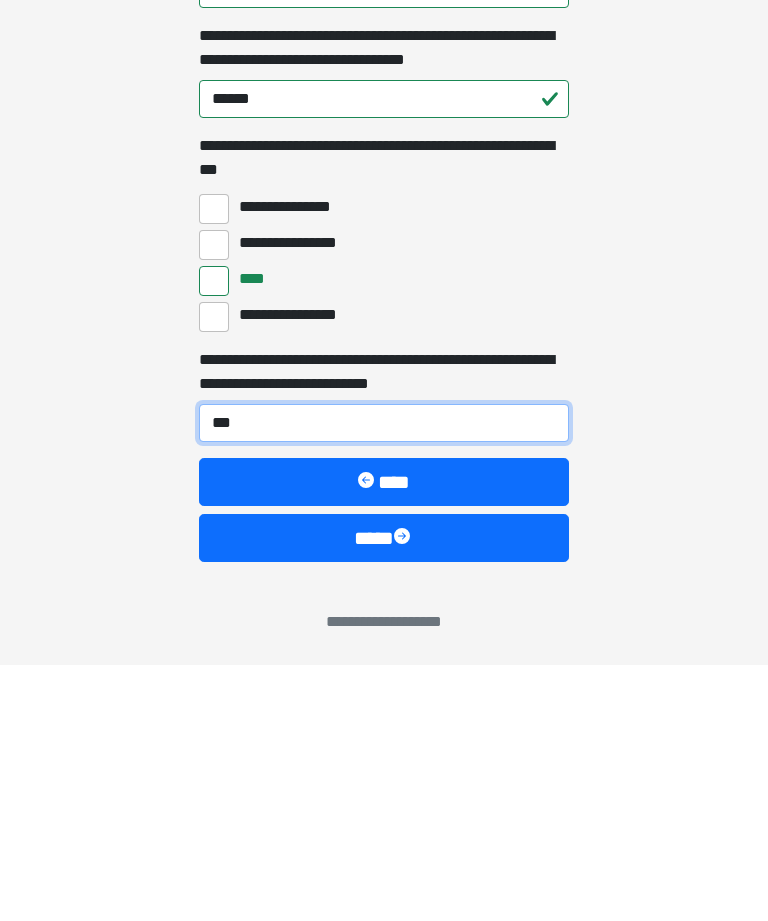 type on "***" 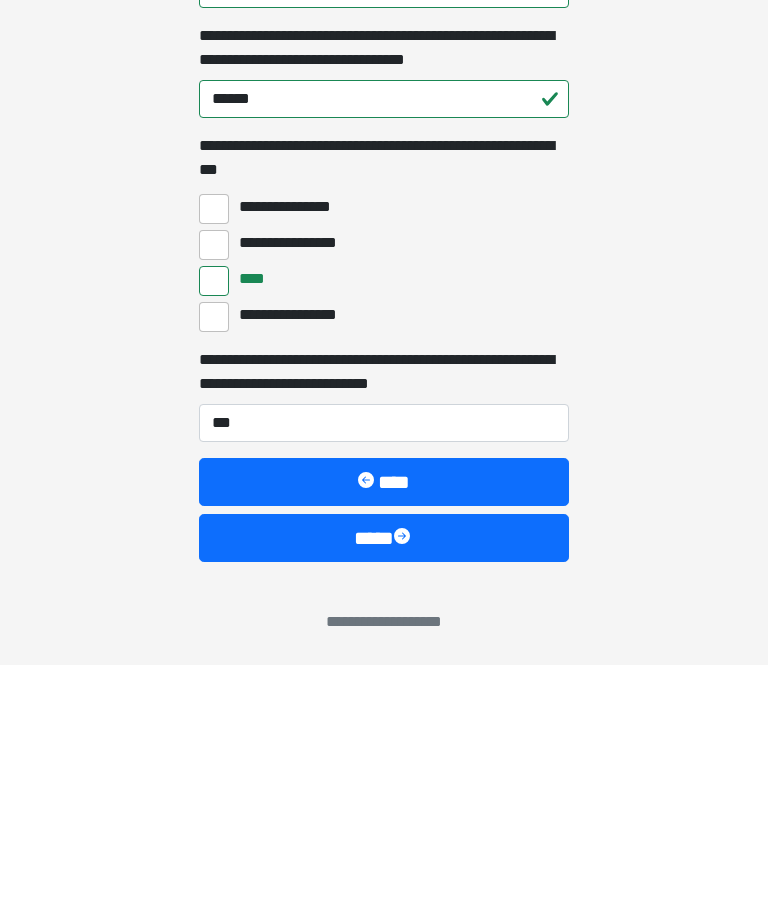 click at bounding box center (404, 794) 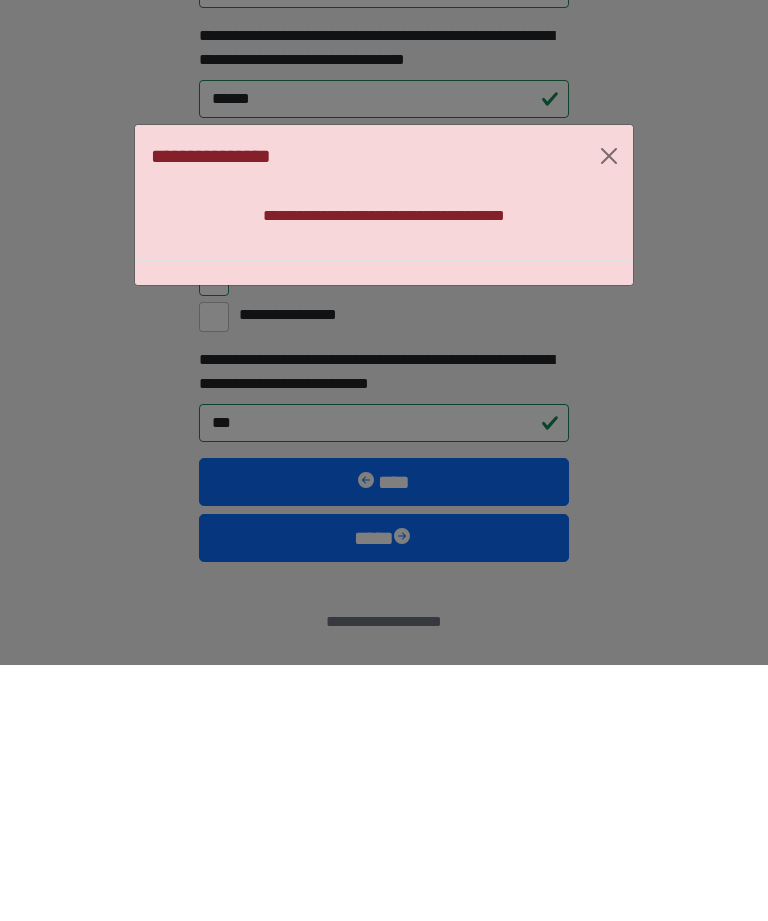 scroll, scrollTop: 5627, scrollLeft: 0, axis: vertical 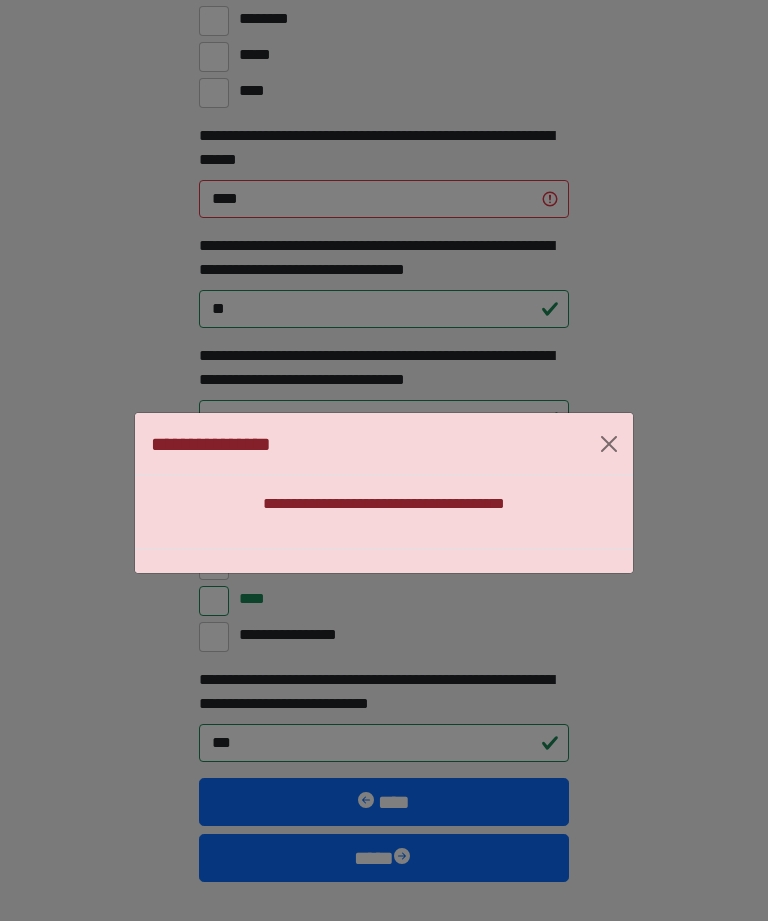 click at bounding box center [609, 444] 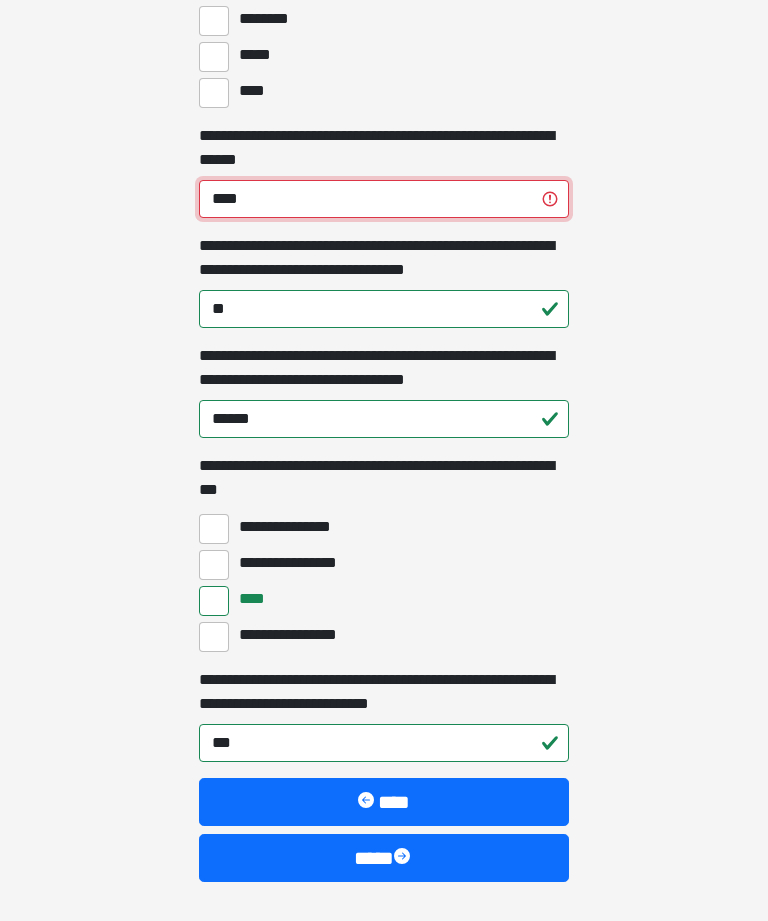 click on "****" at bounding box center (384, 199) 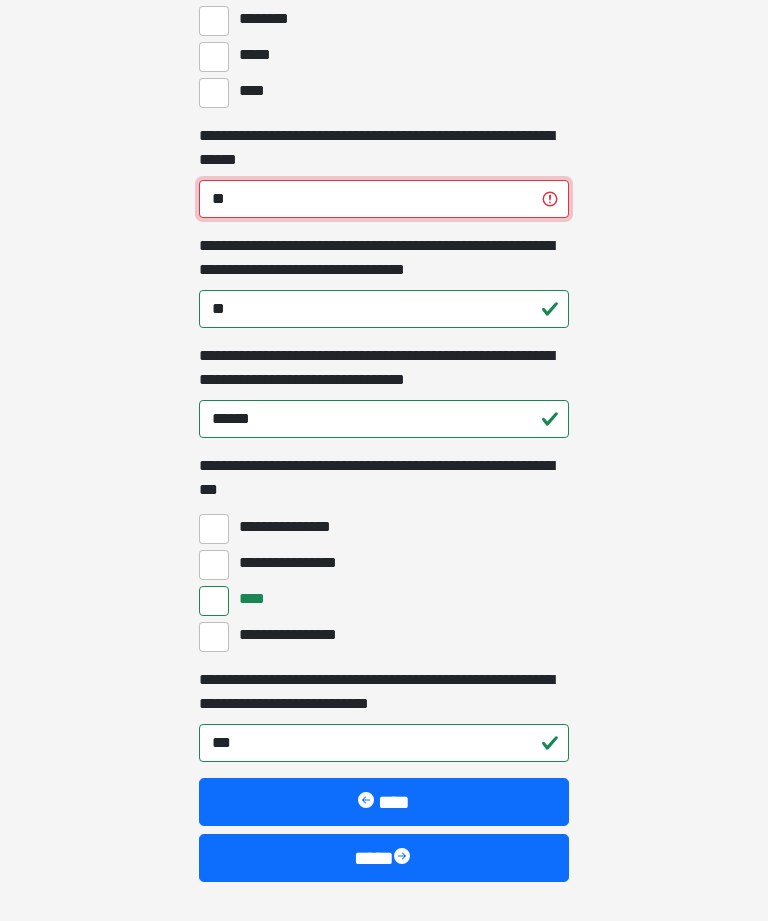 type on "**" 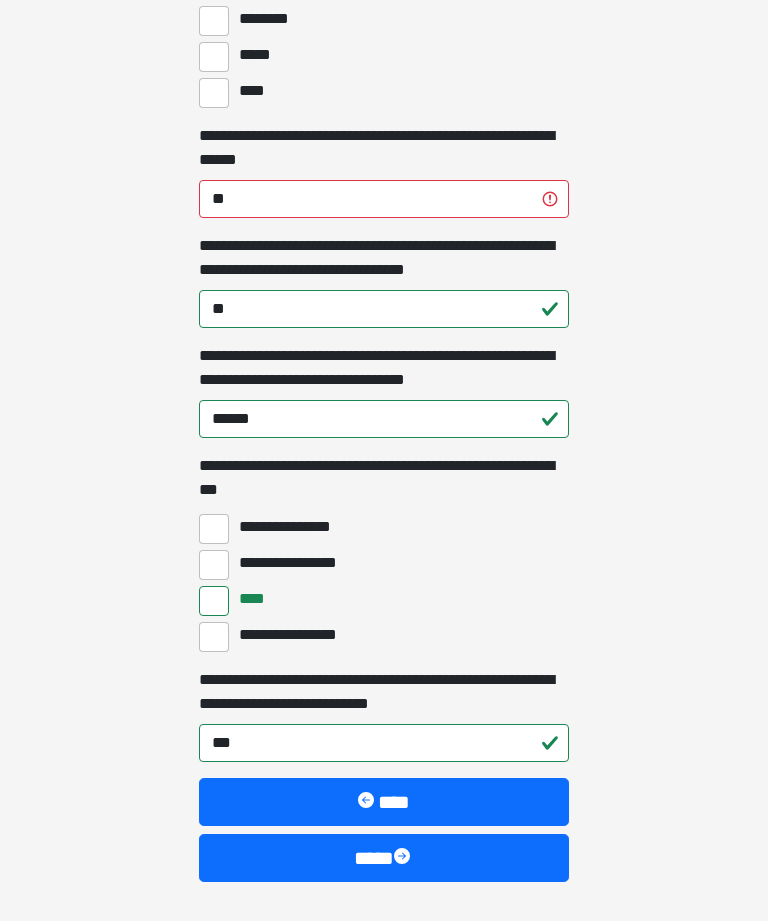 click on "**********" at bounding box center [384, -5167] 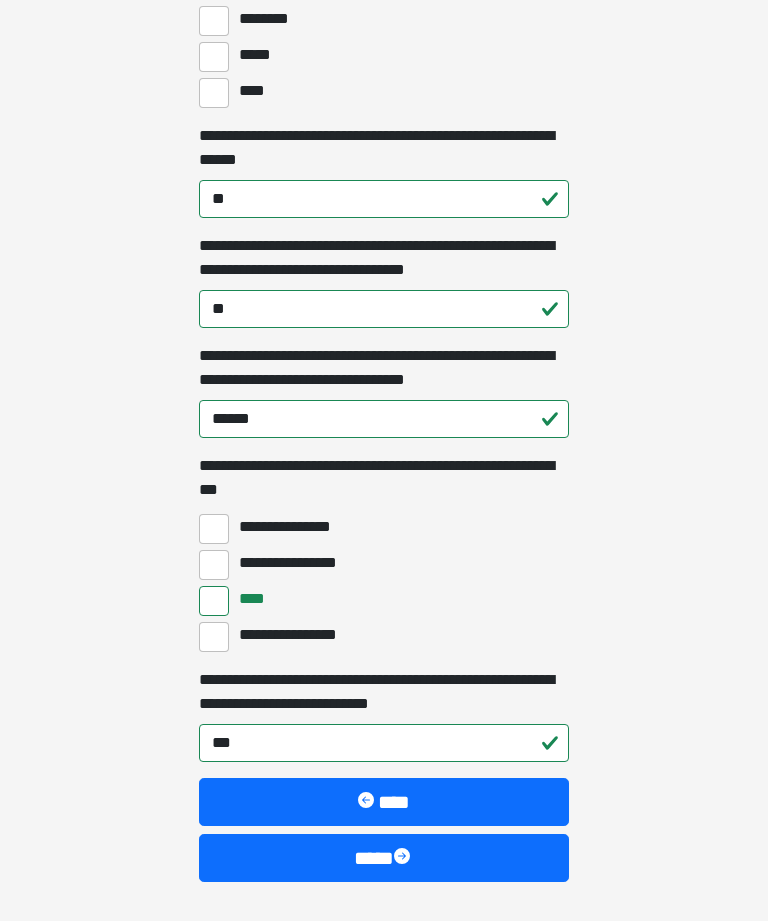click at bounding box center (404, 858) 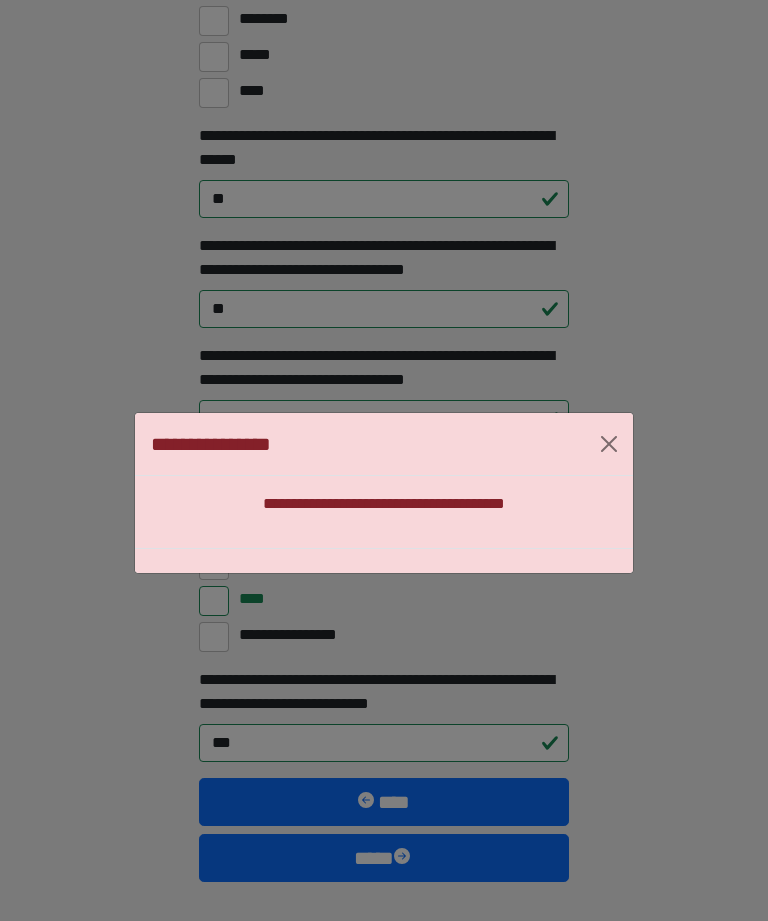 click at bounding box center [609, 444] 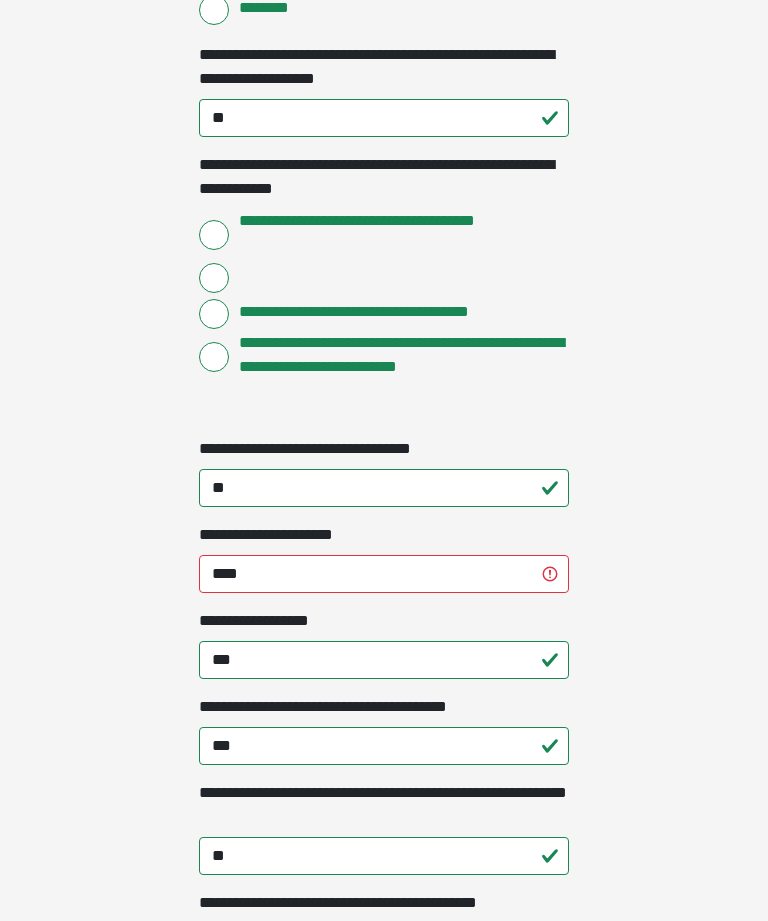 scroll, scrollTop: 1992, scrollLeft: 0, axis: vertical 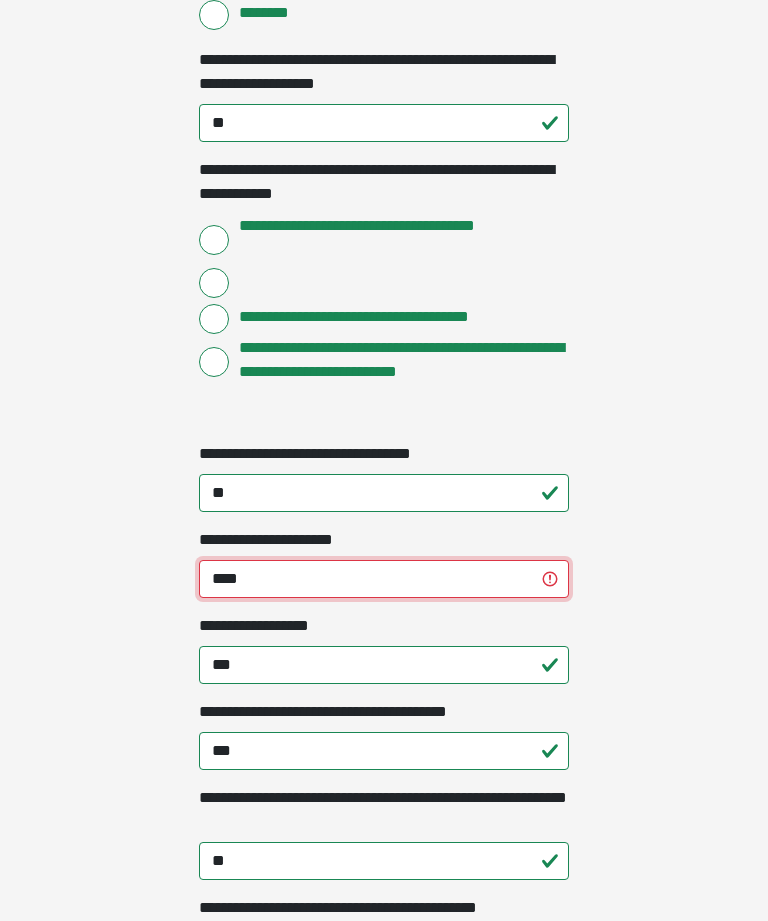 click on "****" at bounding box center (384, 580) 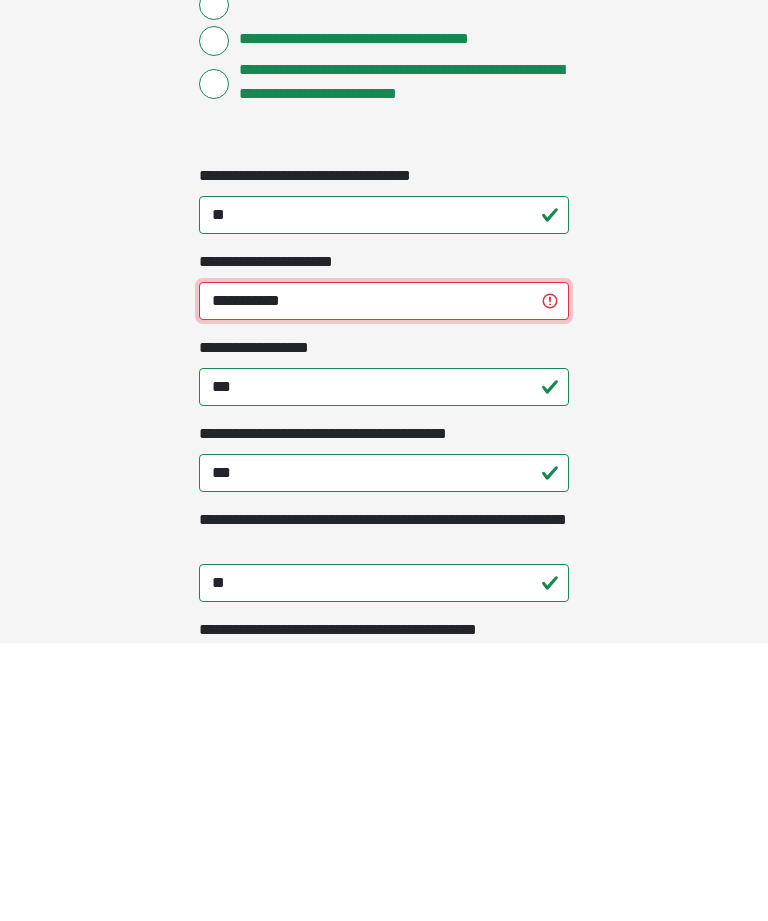 type on "**********" 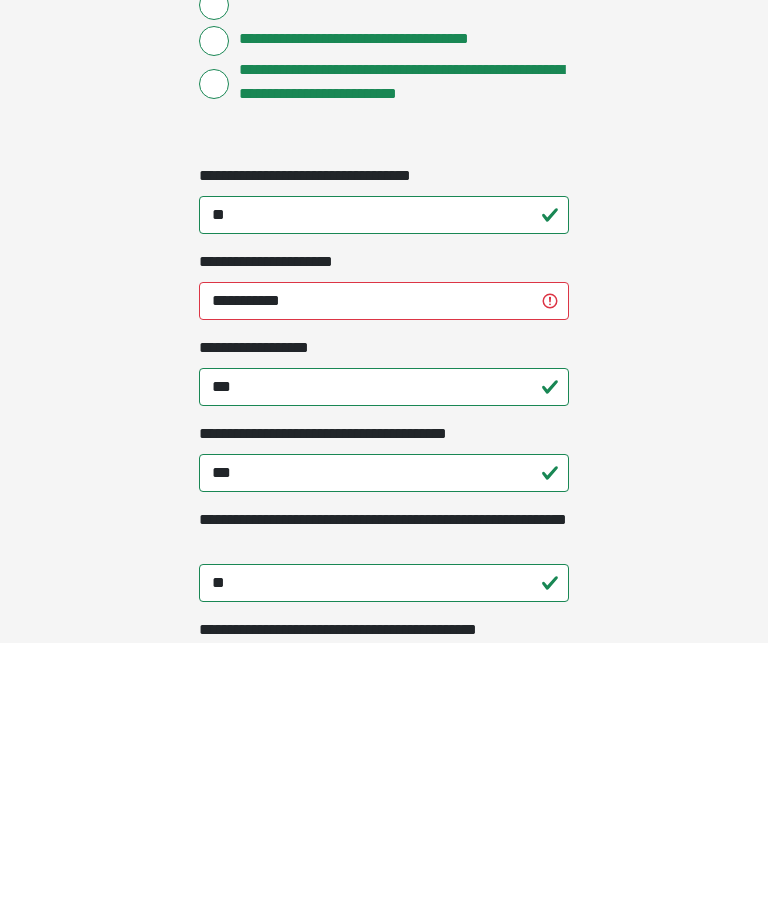 click on "**********" at bounding box center (384, -1532) 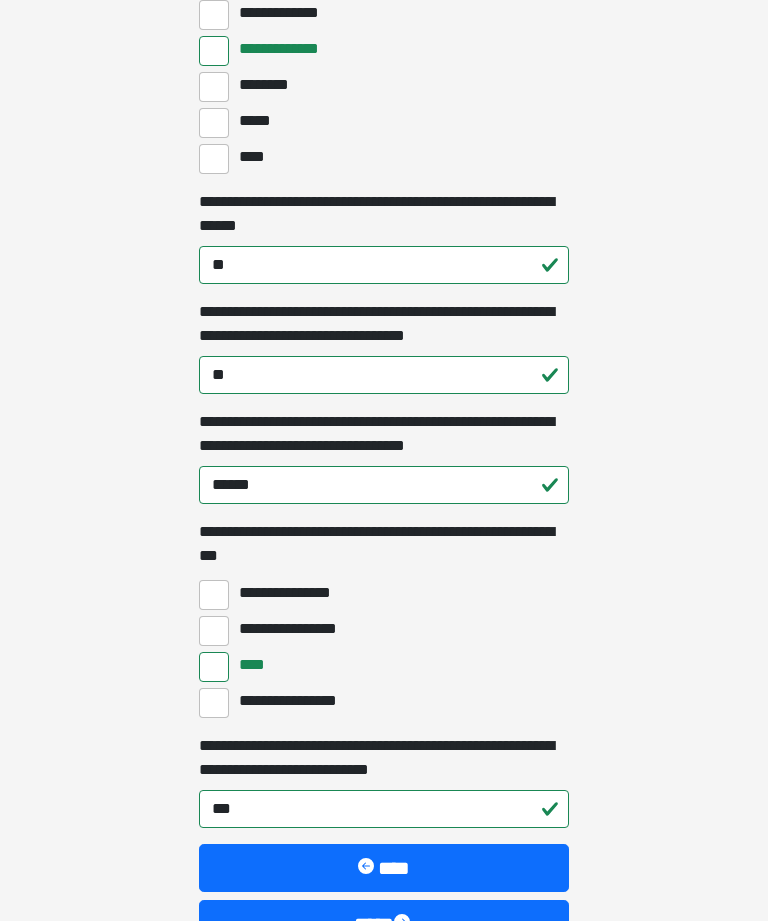 scroll, scrollTop: 5627, scrollLeft: 0, axis: vertical 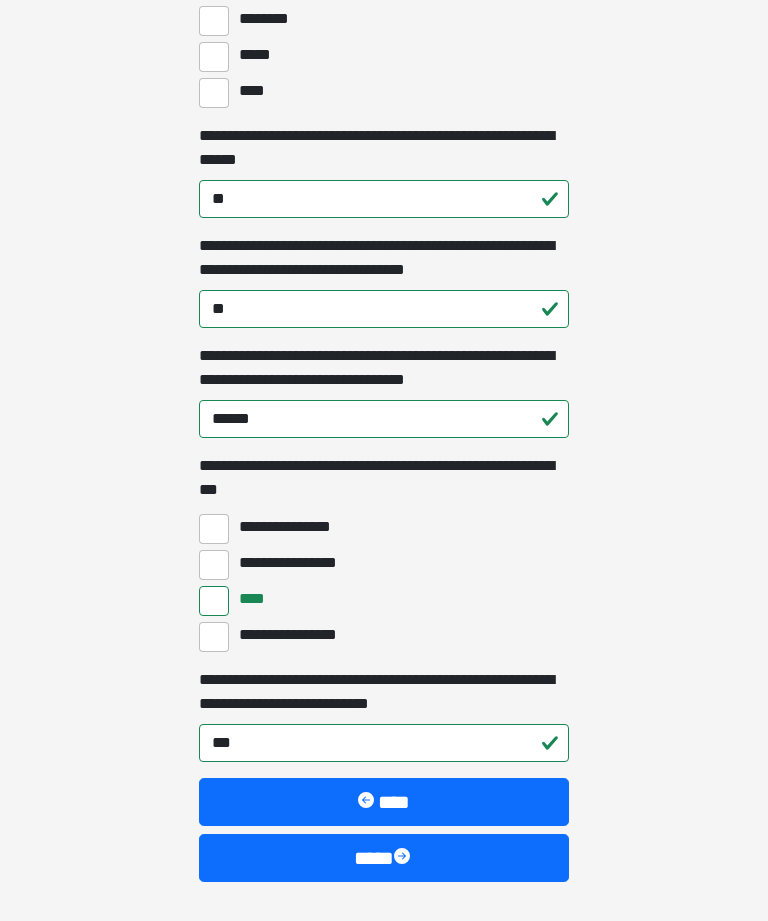click on "****" at bounding box center (384, 858) 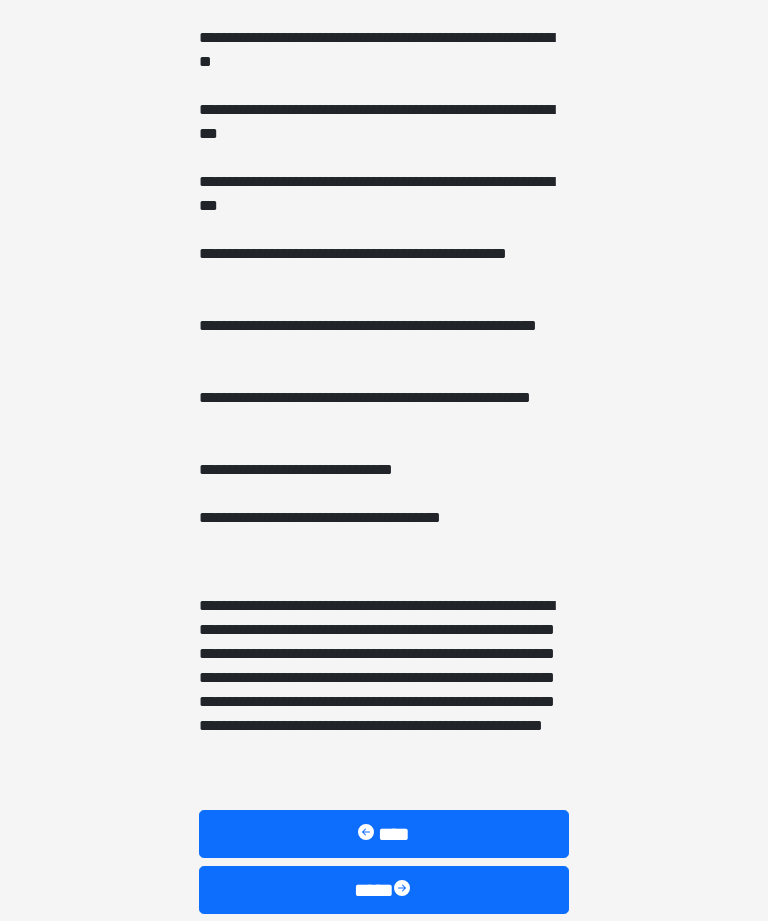 scroll, scrollTop: 1227, scrollLeft: 0, axis: vertical 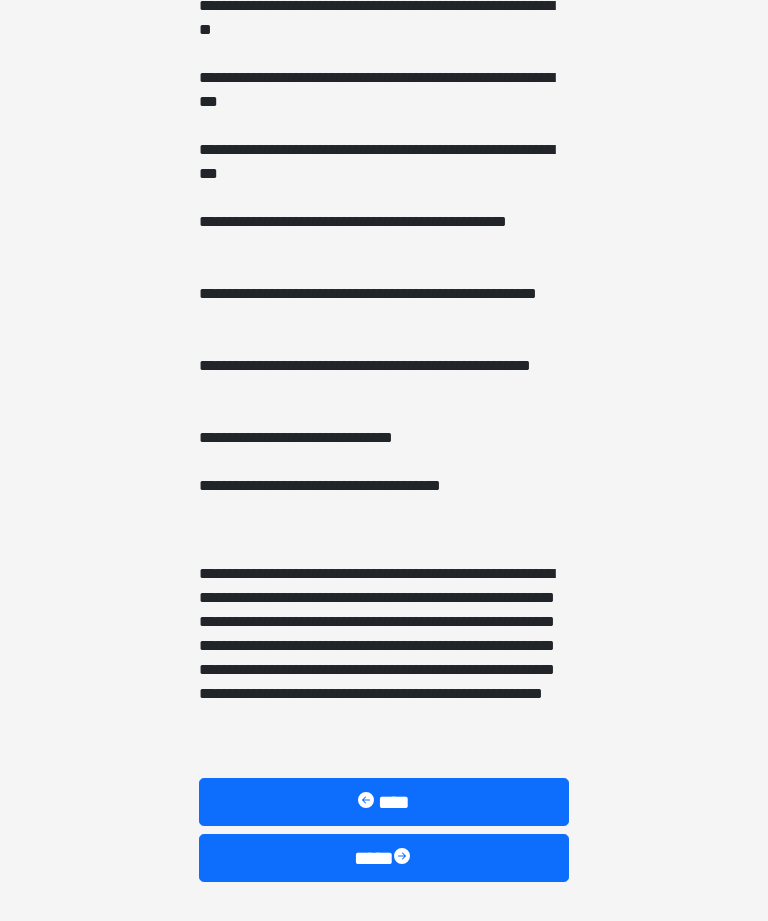 click on "****" at bounding box center (384, 858) 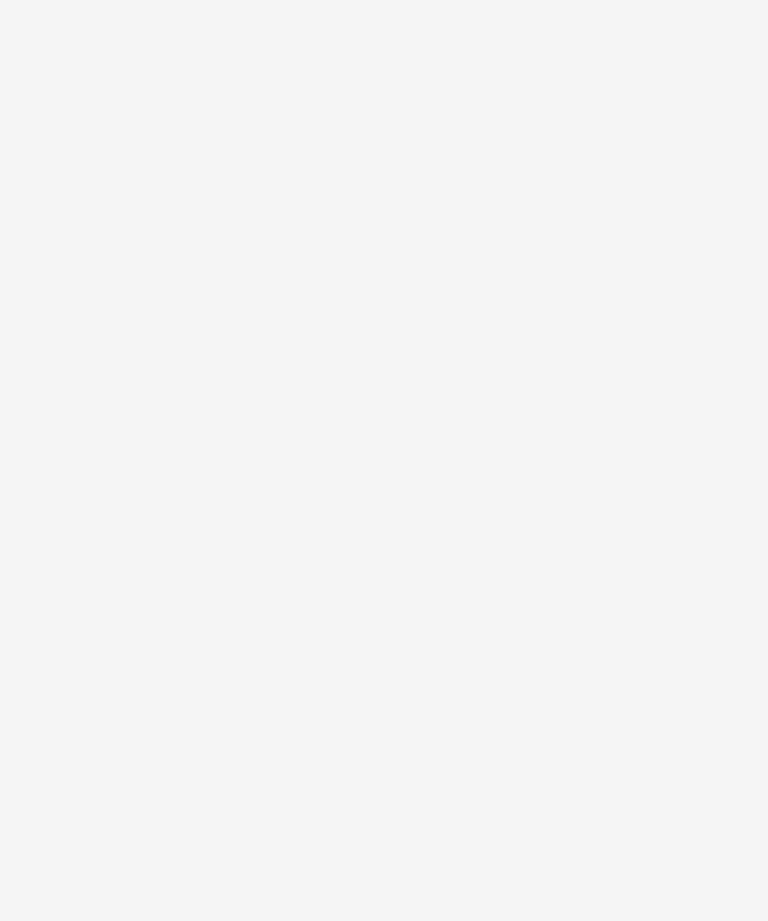 scroll, scrollTop: 0, scrollLeft: 0, axis: both 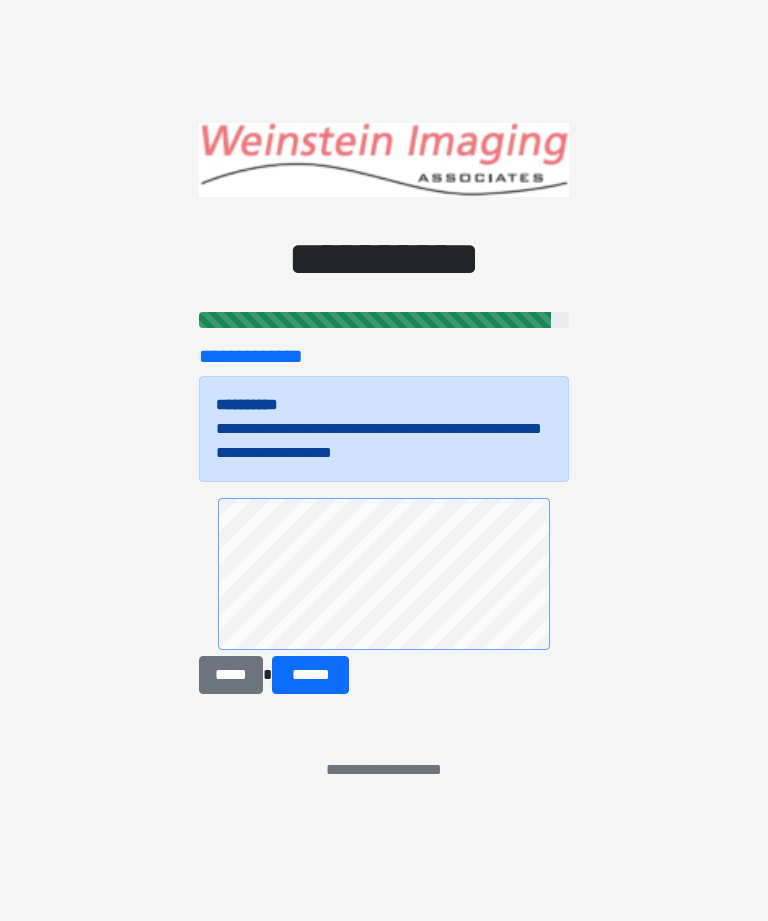 click on "******" at bounding box center (310, 675) 